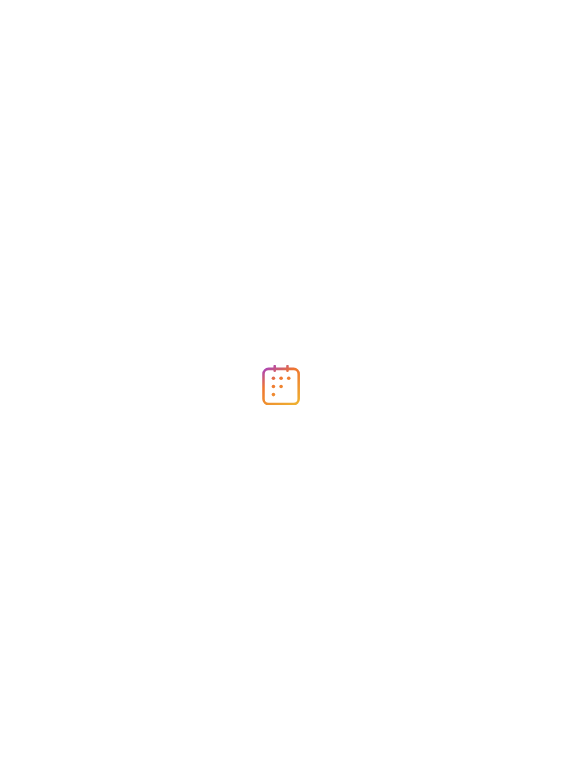 scroll, scrollTop: 0, scrollLeft: 0, axis: both 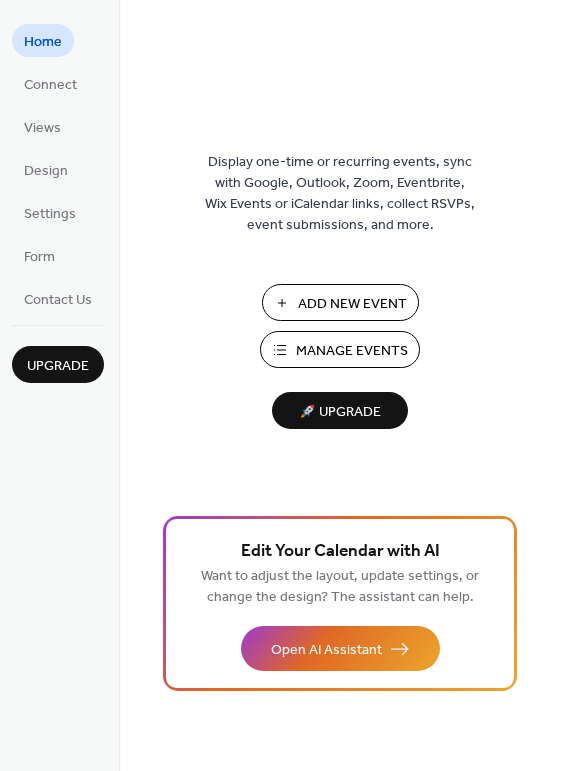 click on "Manage Events" at bounding box center [352, 351] 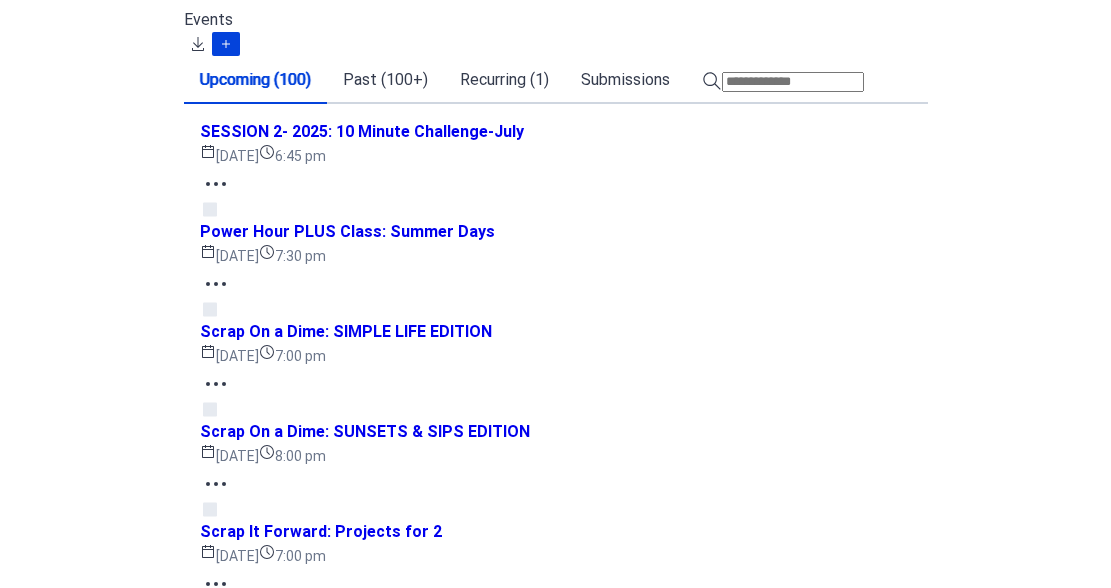 scroll, scrollTop: 0, scrollLeft: 0, axis: both 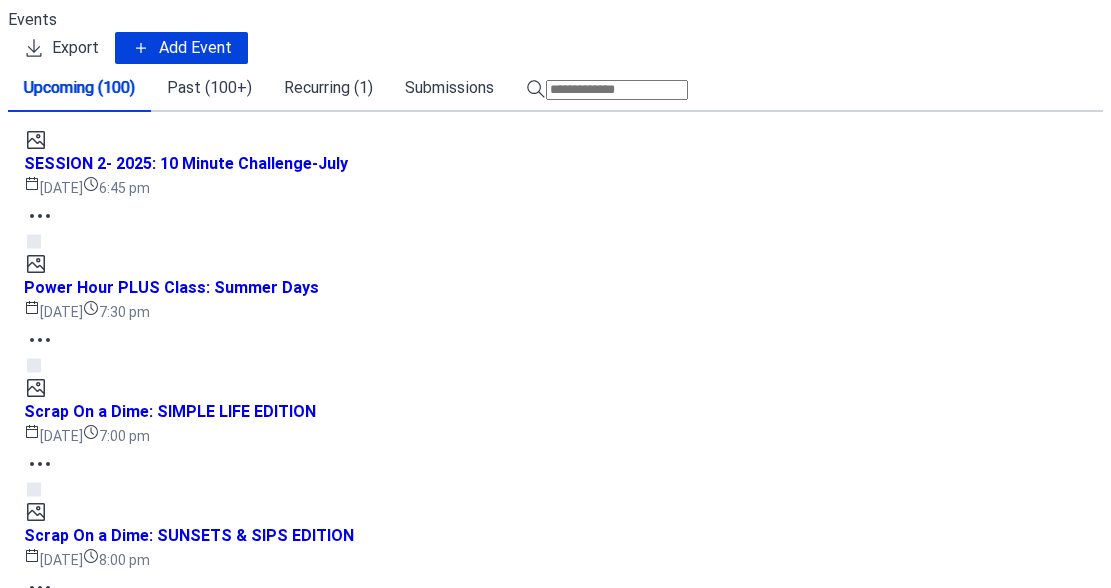 click at bounding box center [617, 90] 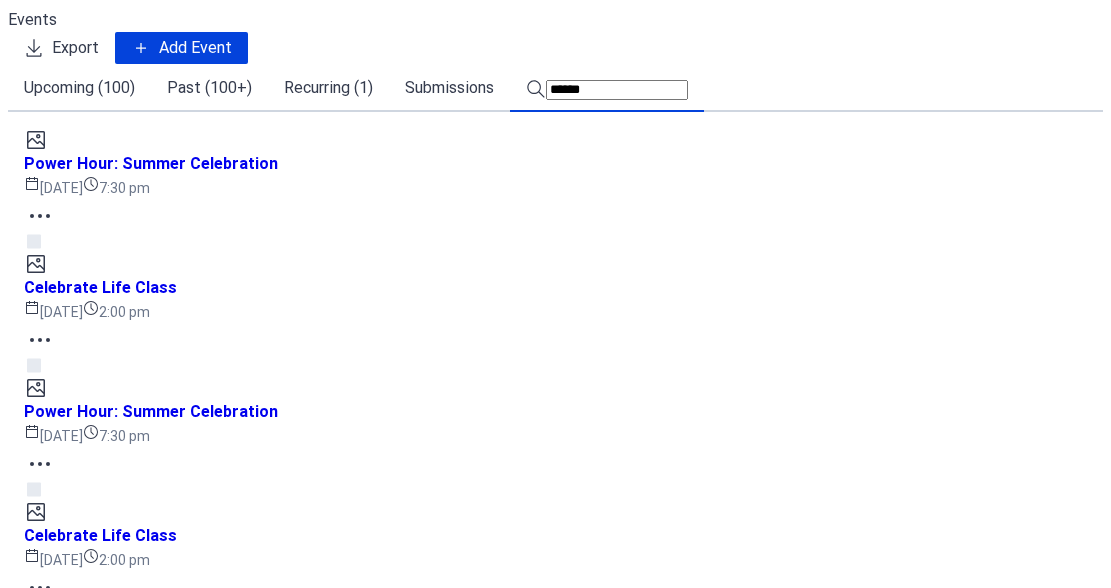 type on "******" 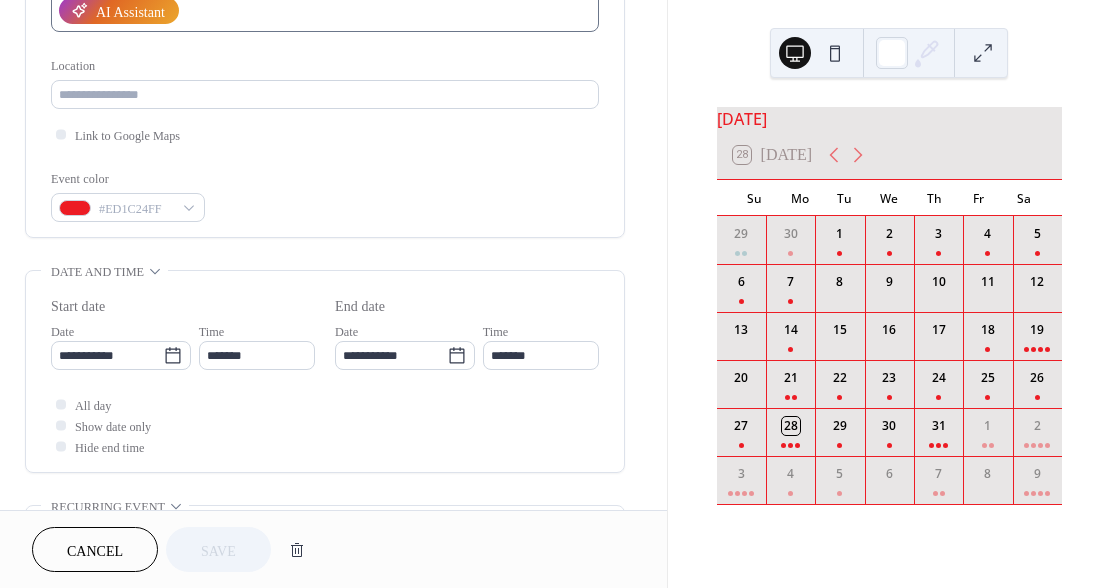 scroll, scrollTop: 403, scrollLeft: 0, axis: vertical 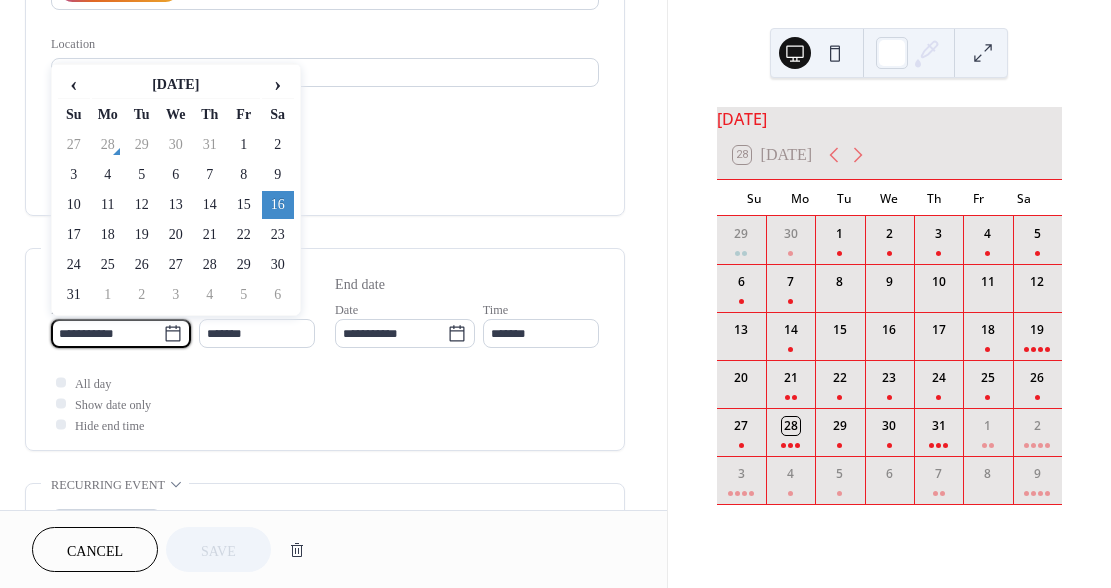 click on "**********" at bounding box center [555, 294] 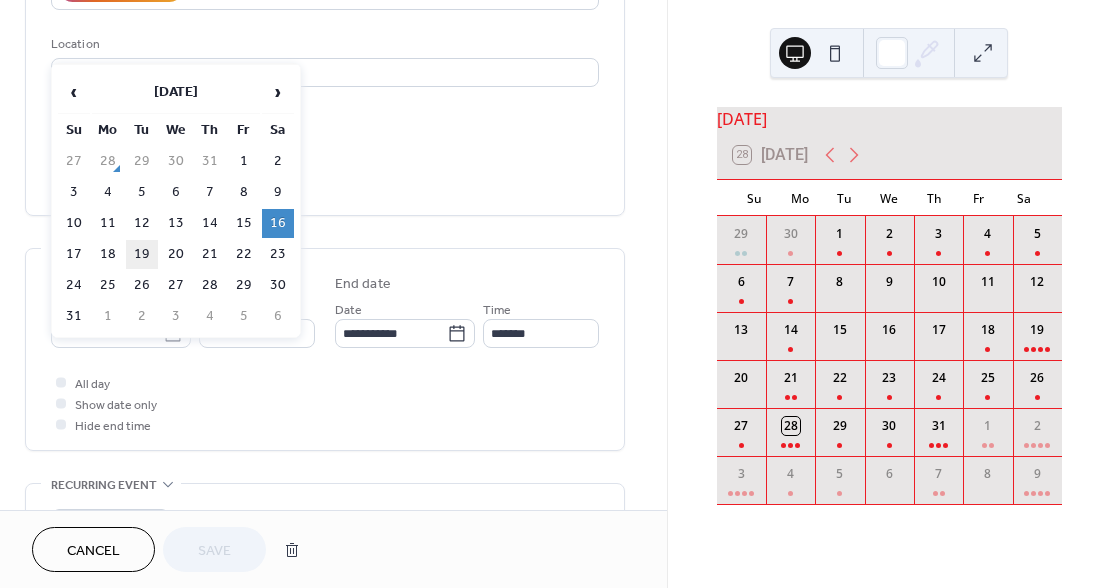 click on "19" at bounding box center [142, 254] 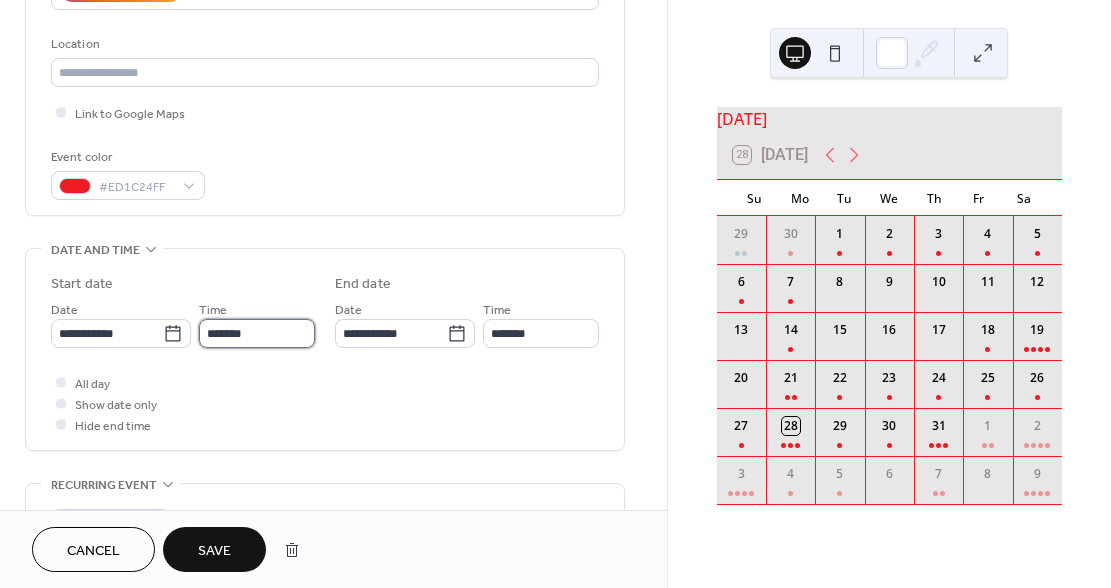 click on "*******" at bounding box center (257, 333) 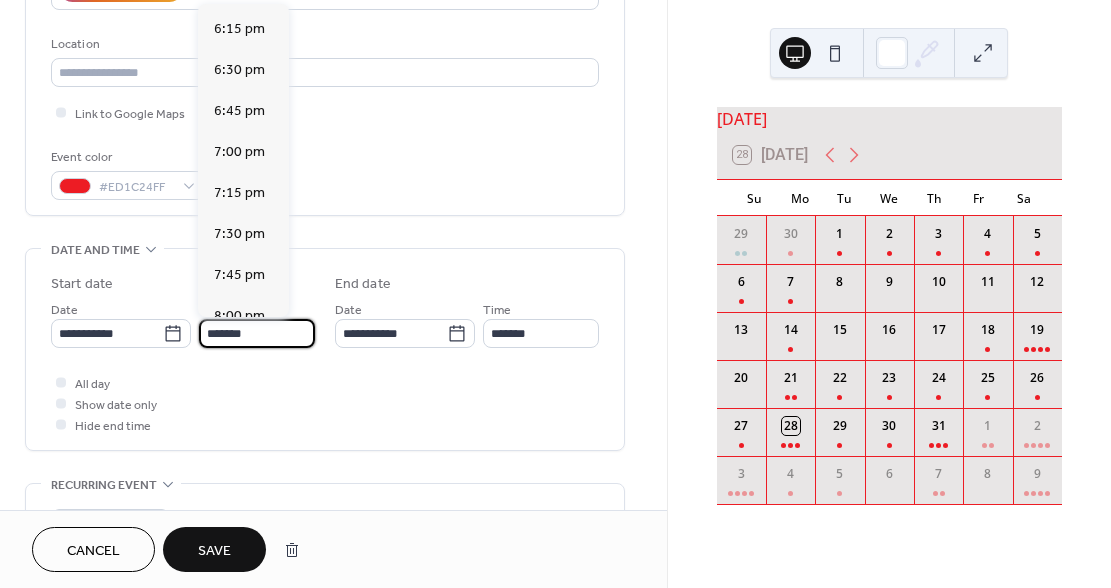 scroll, scrollTop: 2986, scrollLeft: 0, axis: vertical 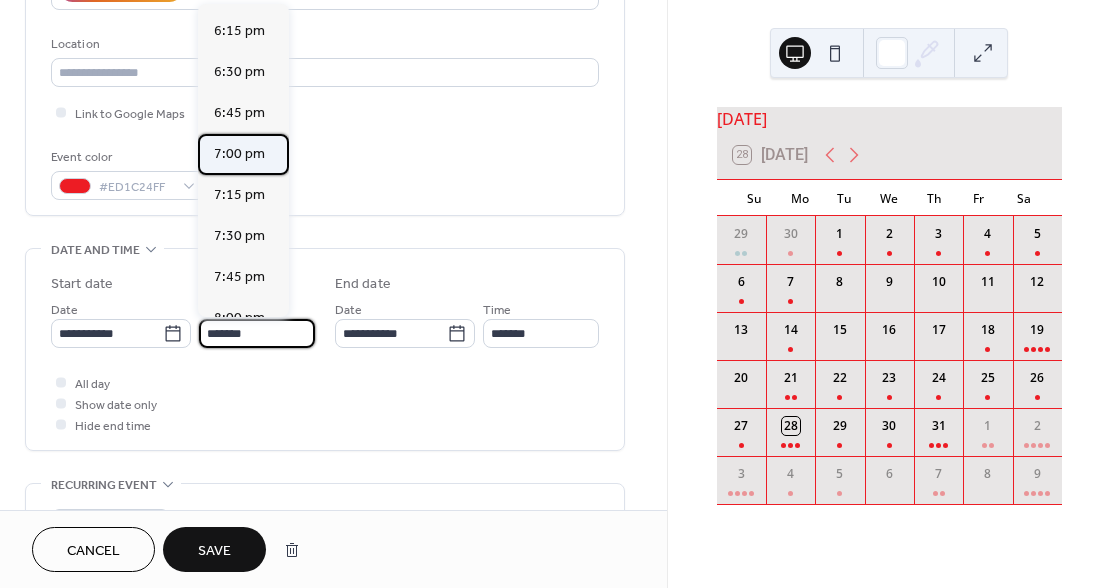click on "7:00 pm" at bounding box center (239, 154) 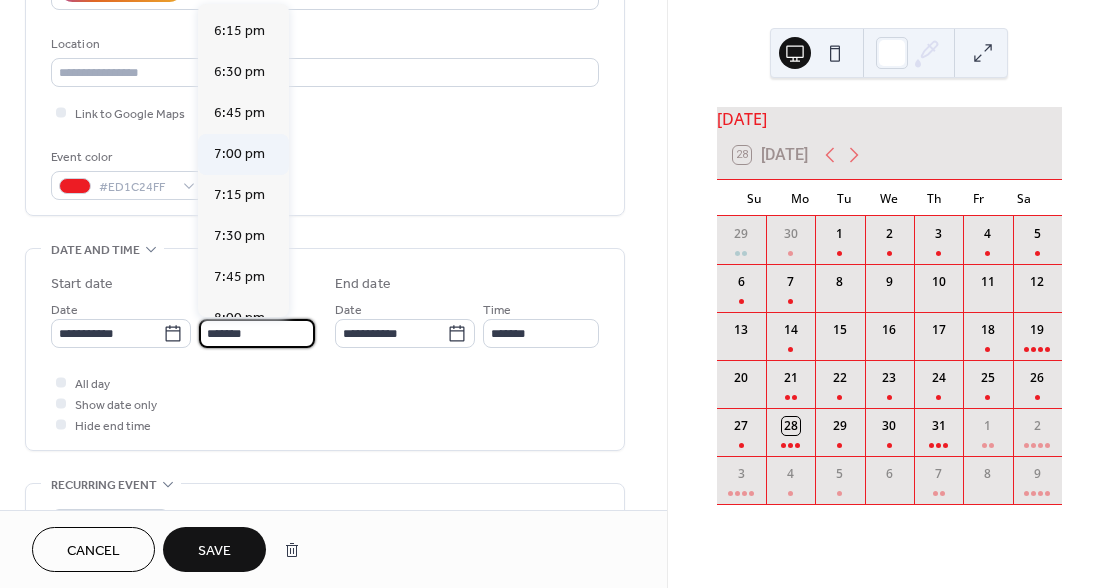 type on "*******" 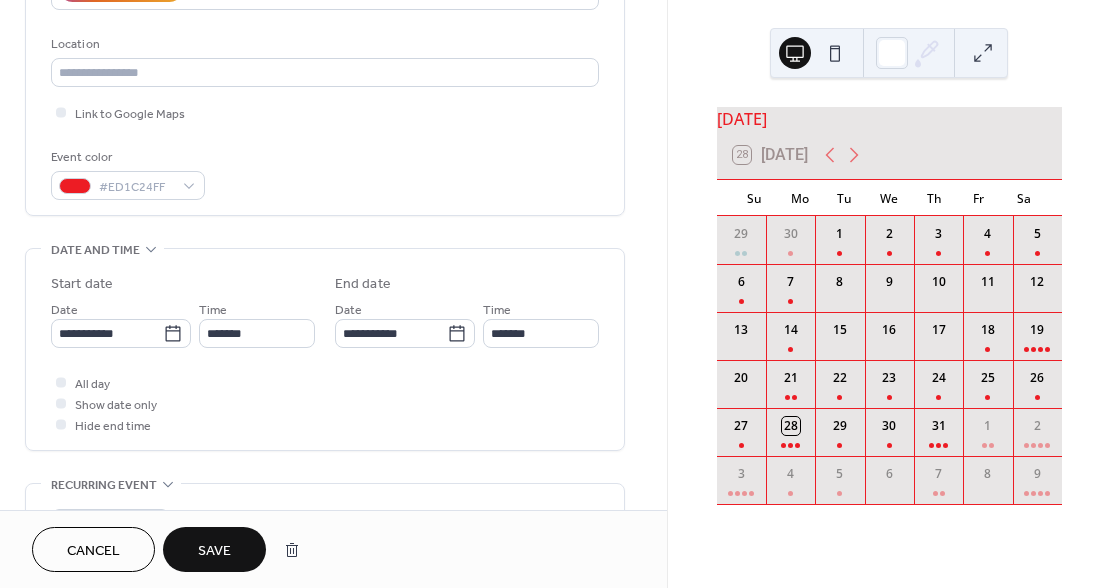 click on "Save" at bounding box center [214, 551] 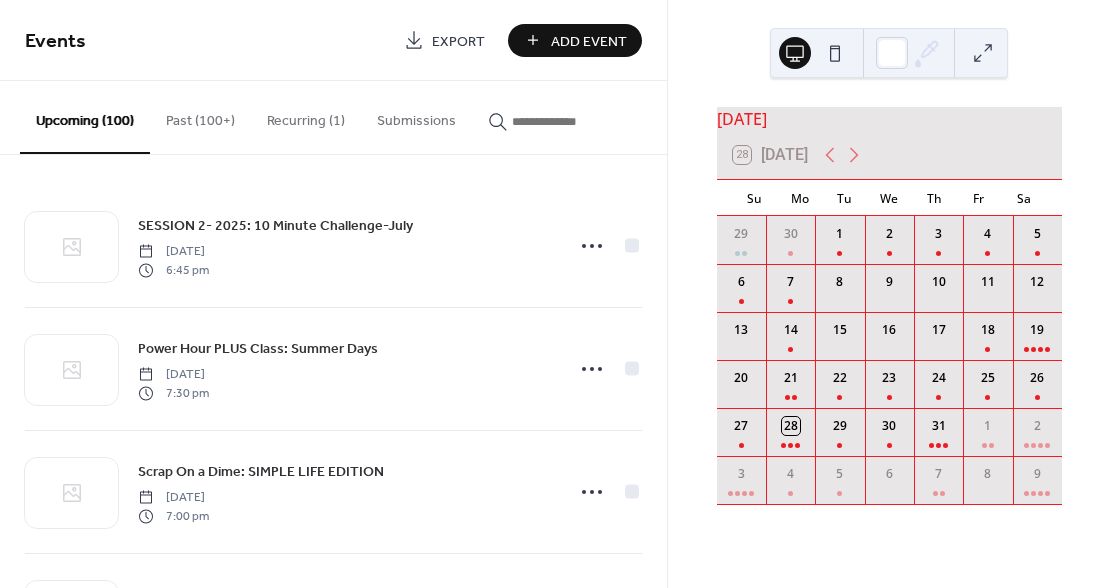 click at bounding box center [572, 121] 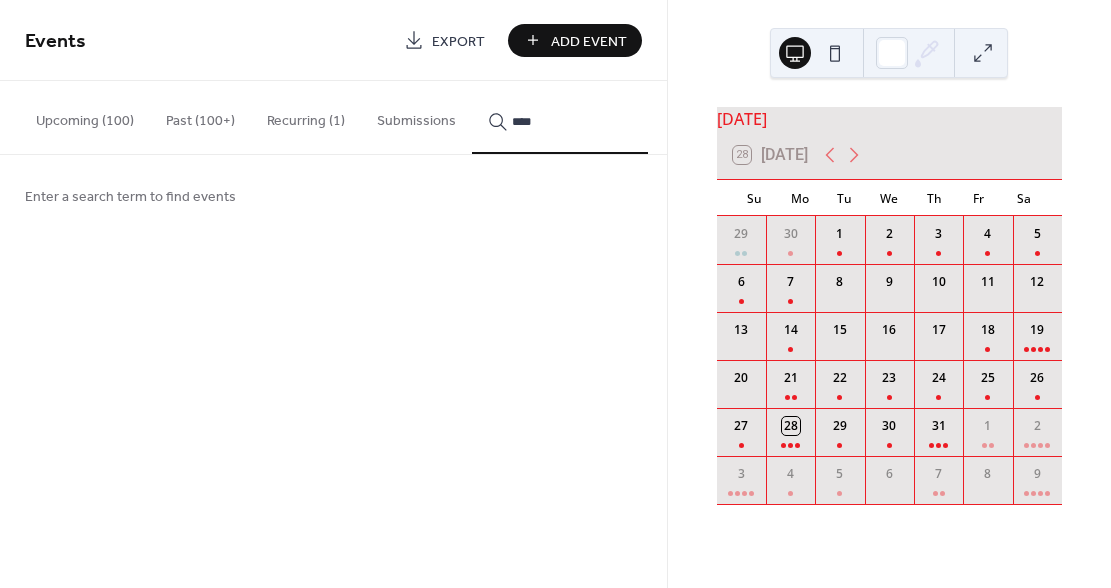 click on "*****" at bounding box center [560, 117] 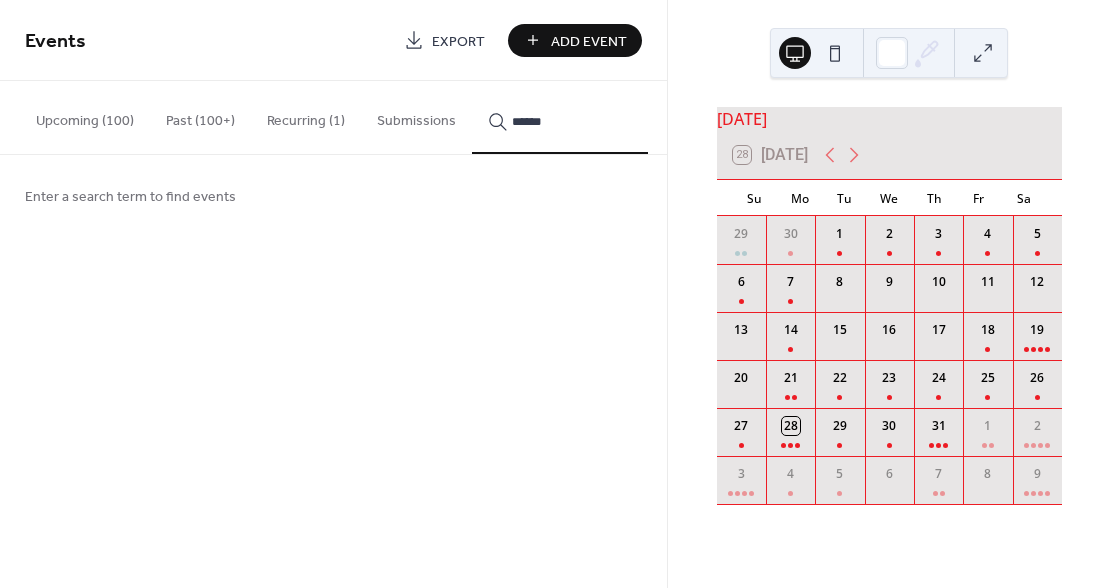 type on "*******" 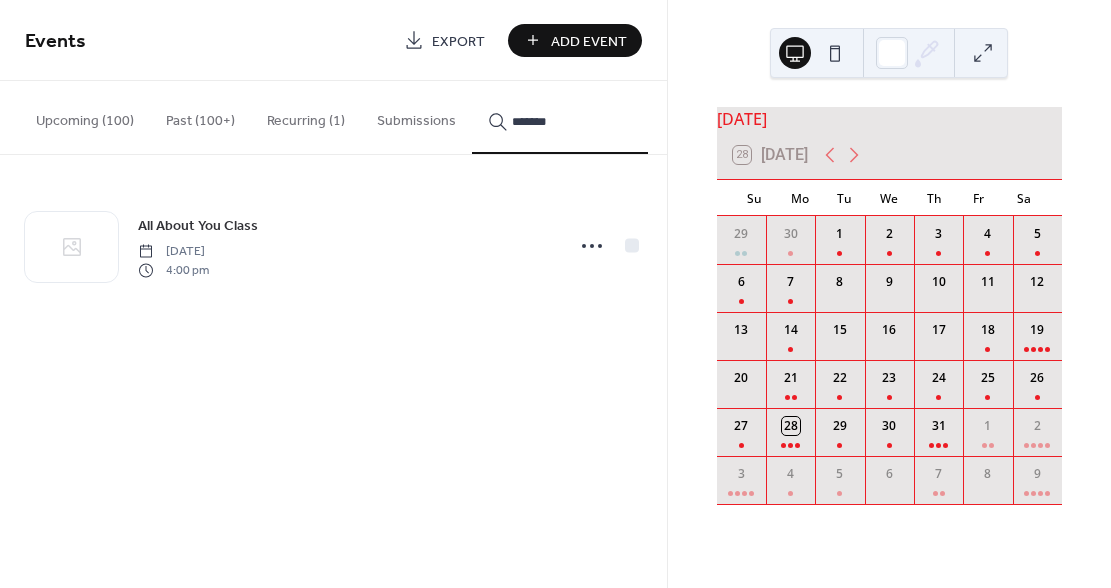click on "All About You Class" at bounding box center (198, 226) 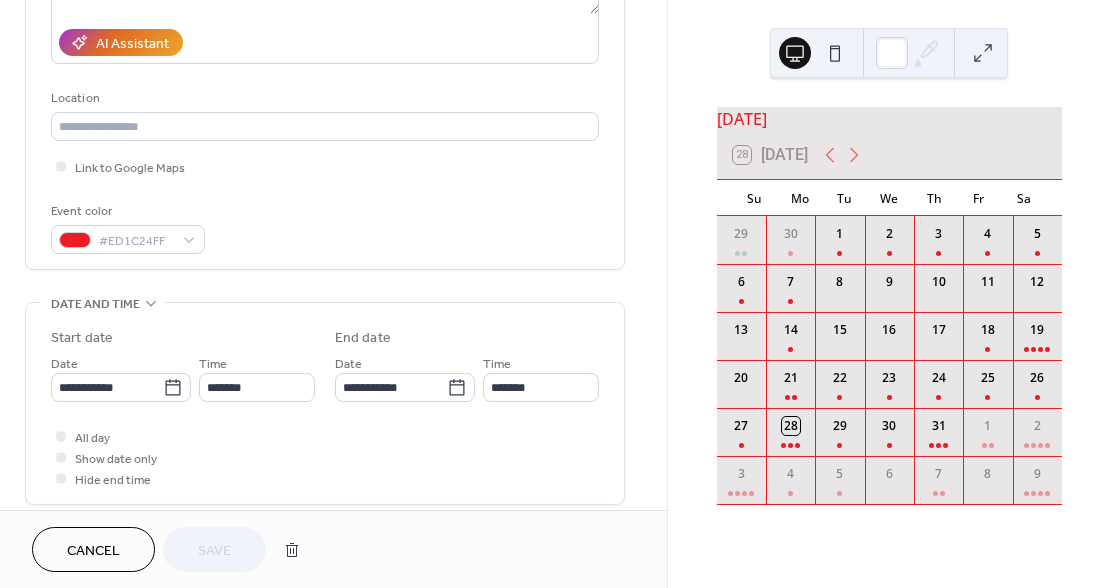 scroll, scrollTop: 357, scrollLeft: 0, axis: vertical 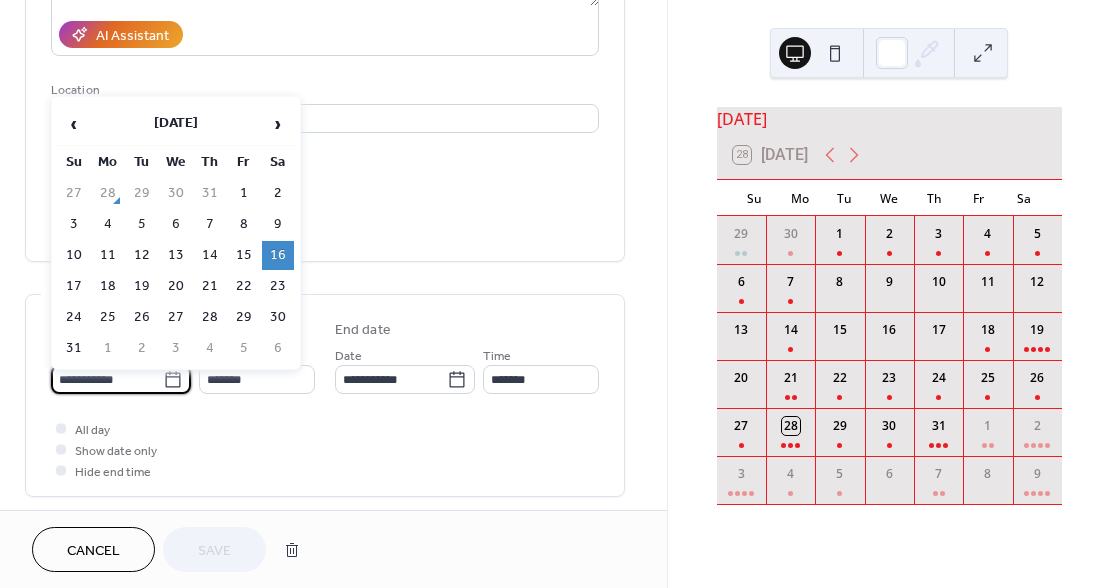 click on "**********" at bounding box center [107, 379] 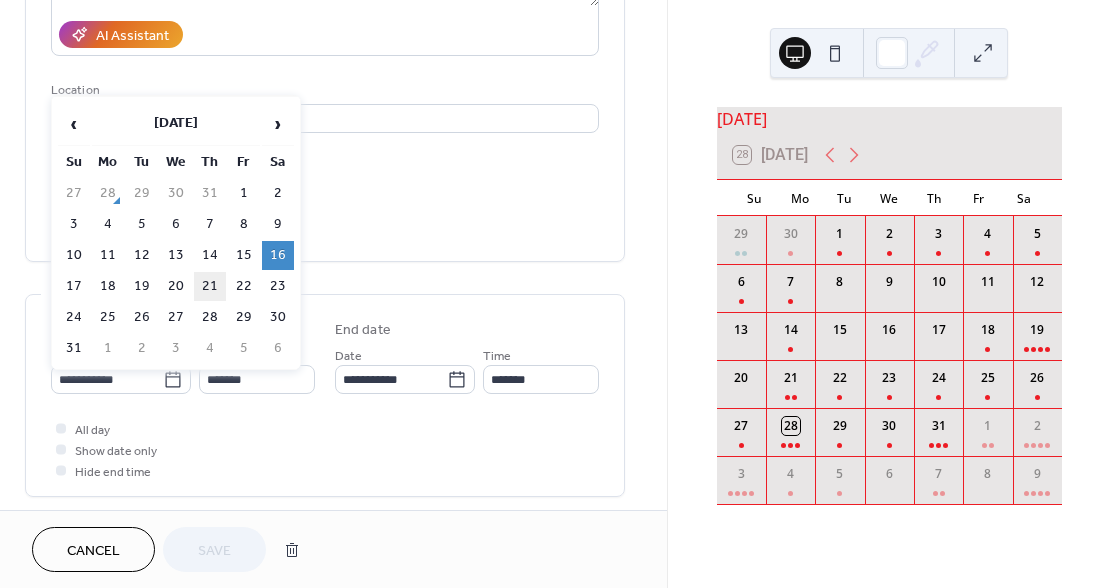 click on "21" at bounding box center (210, 286) 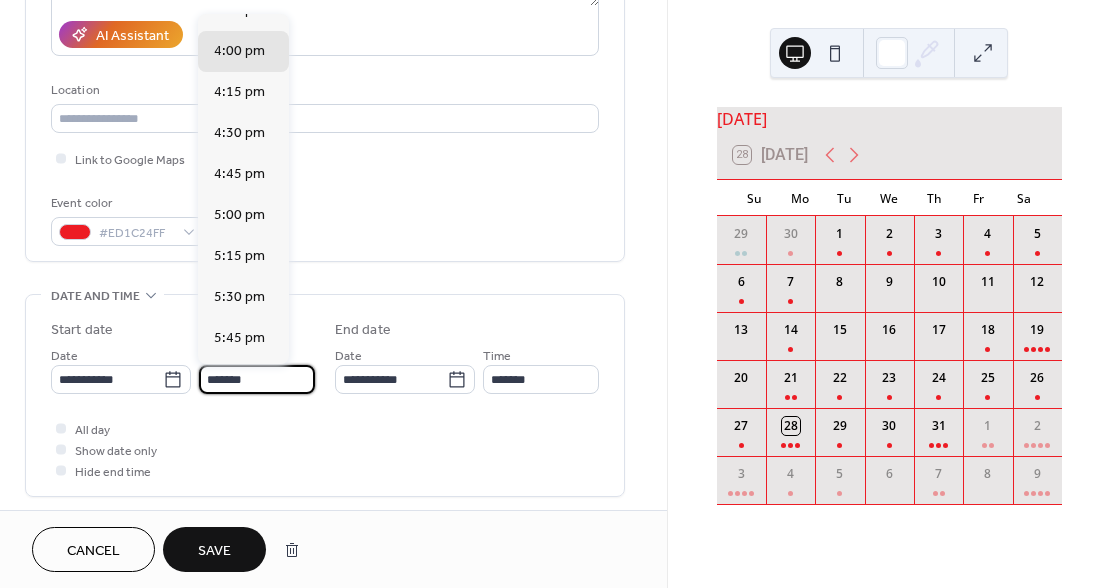 click on "*******" at bounding box center [257, 379] 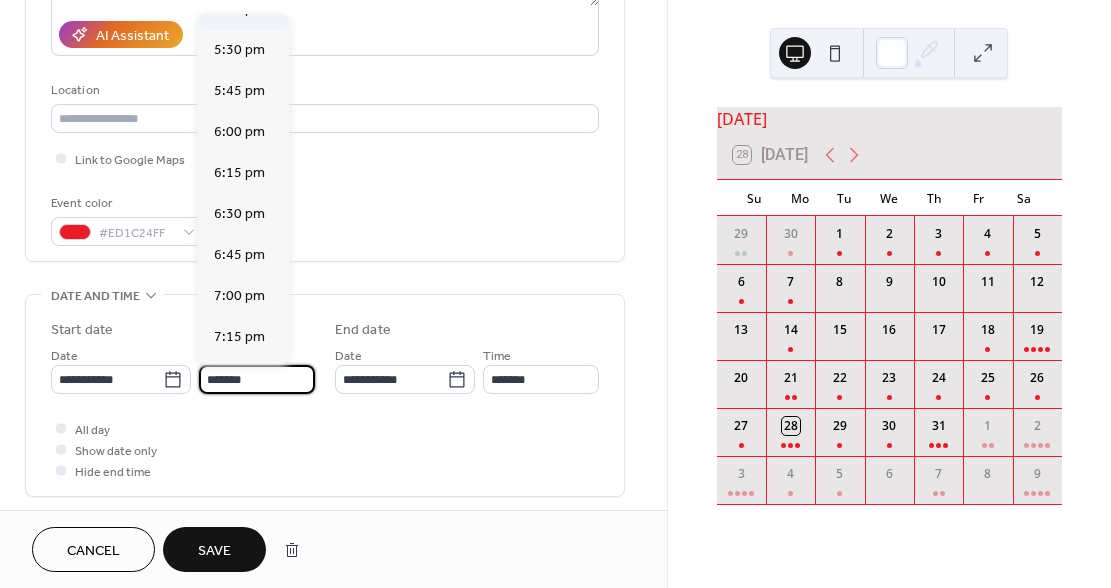 scroll, scrollTop: 2865, scrollLeft: 0, axis: vertical 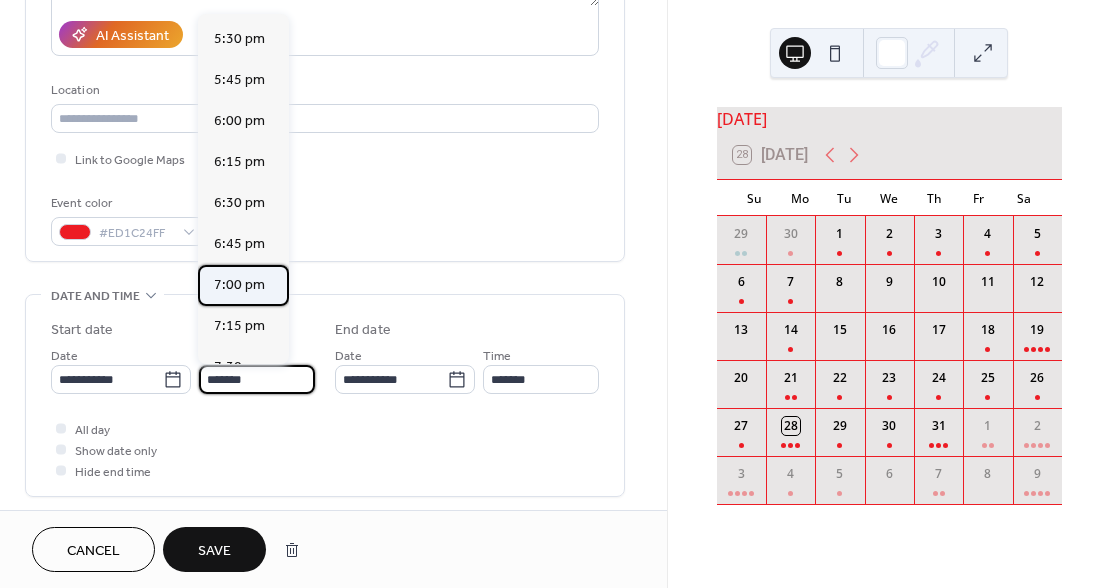 click on "7:00 pm" at bounding box center [239, 284] 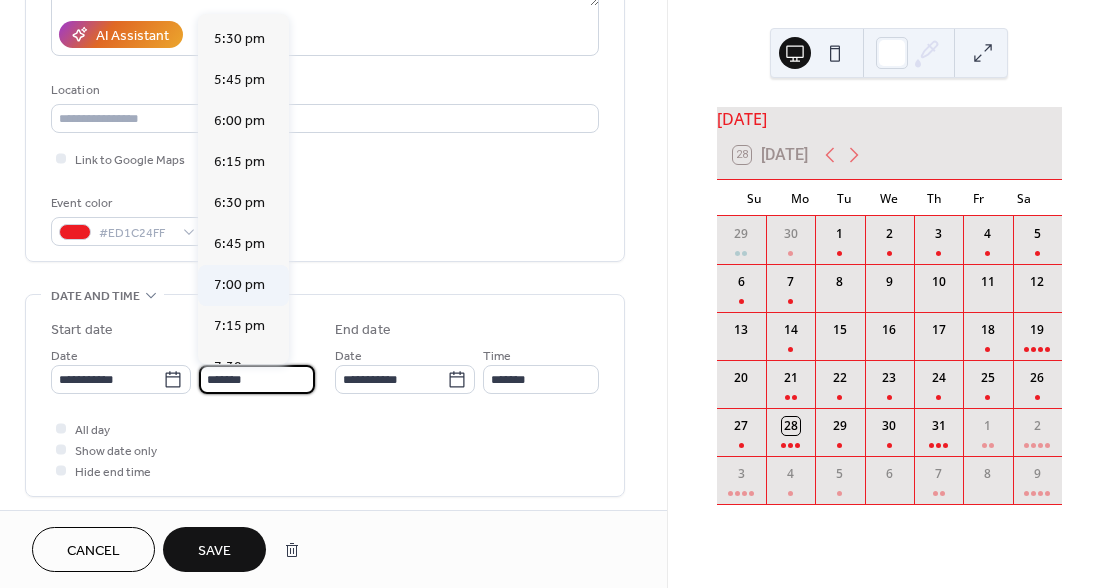 type on "*******" 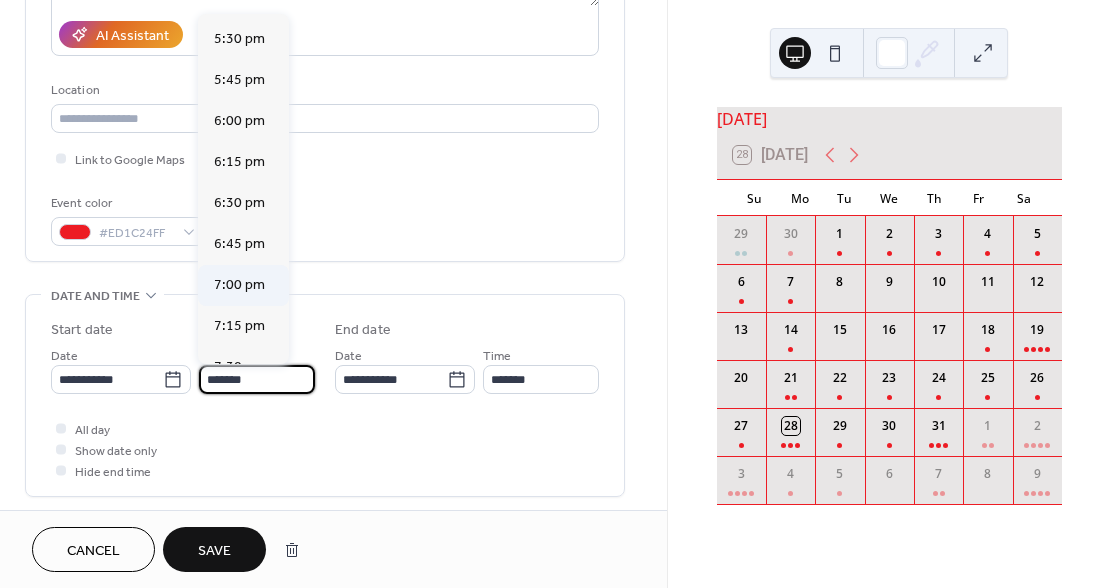 type on "*******" 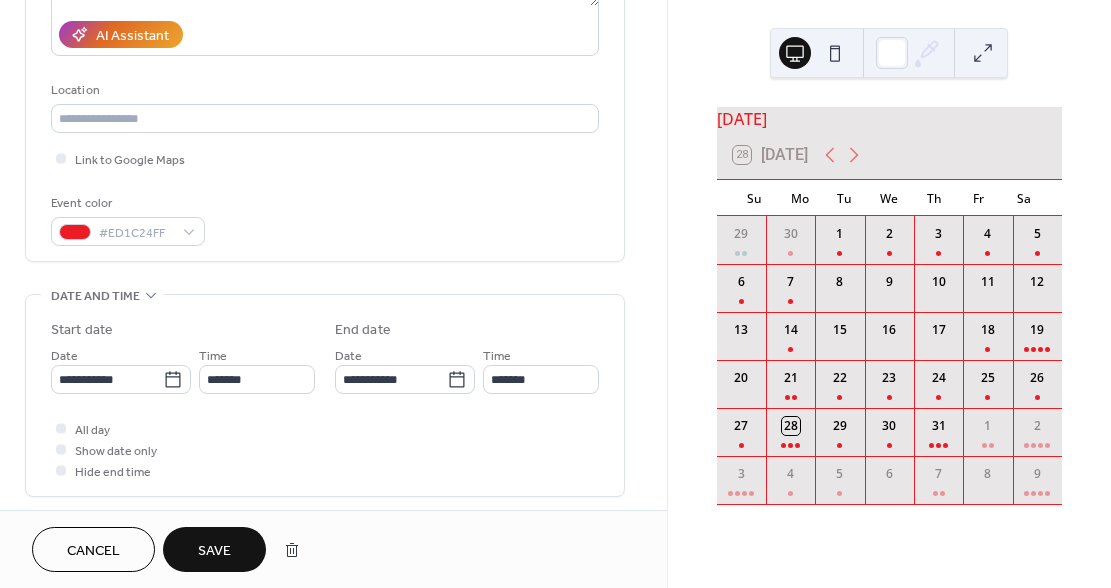 click on "Save" at bounding box center [214, 551] 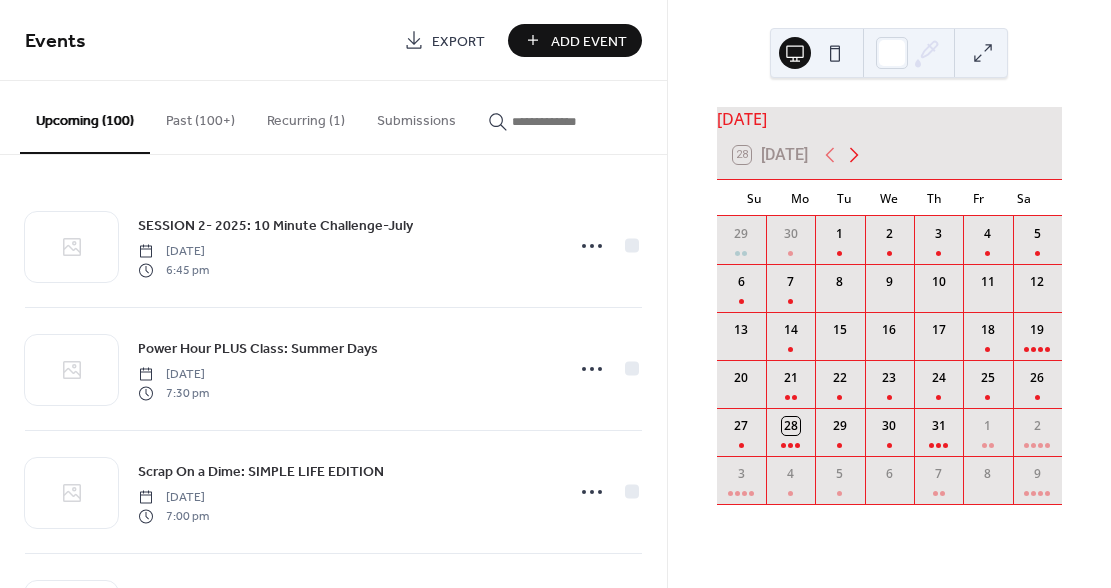 click 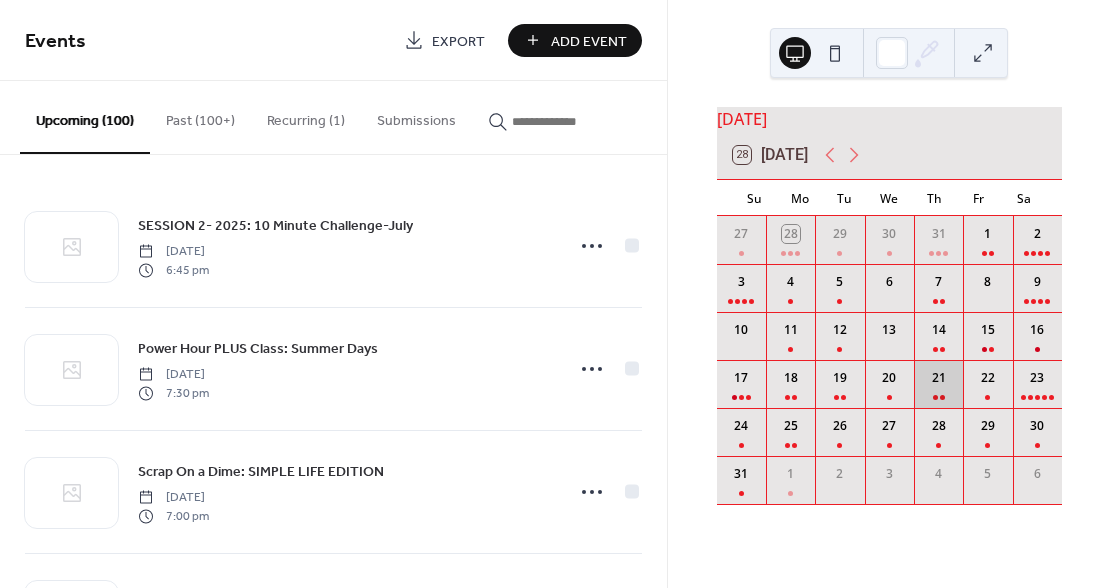 click on "21" at bounding box center [938, 384] 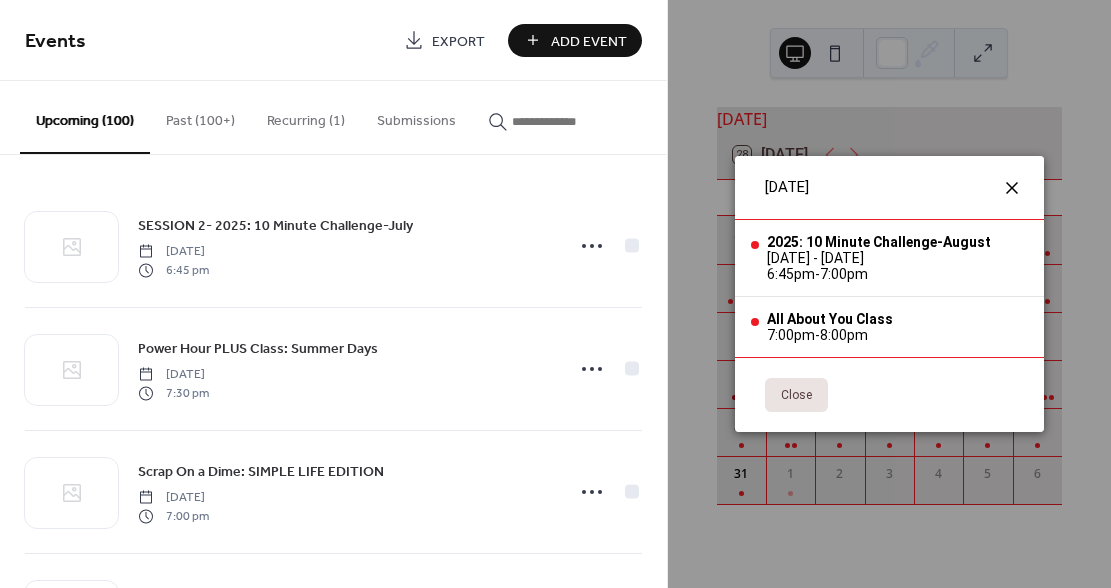 click 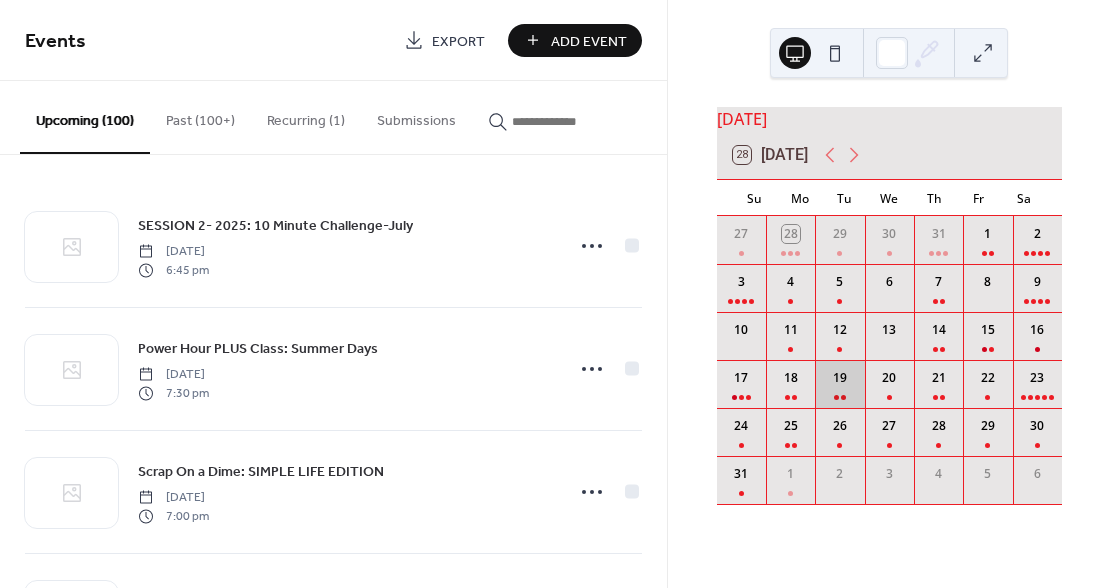 click on "19" at bounding box center [839, 384] 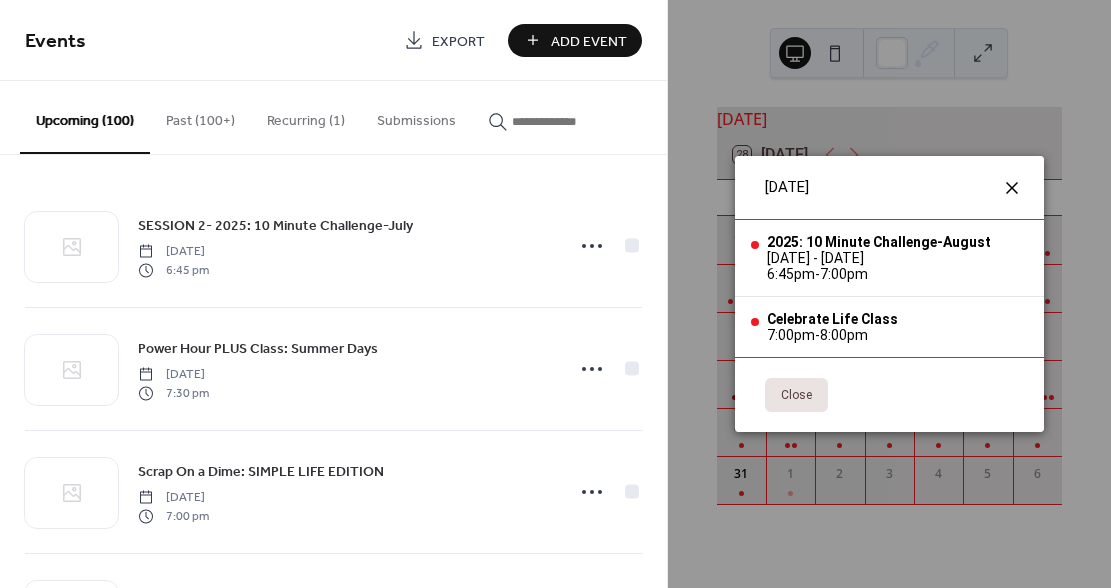 click 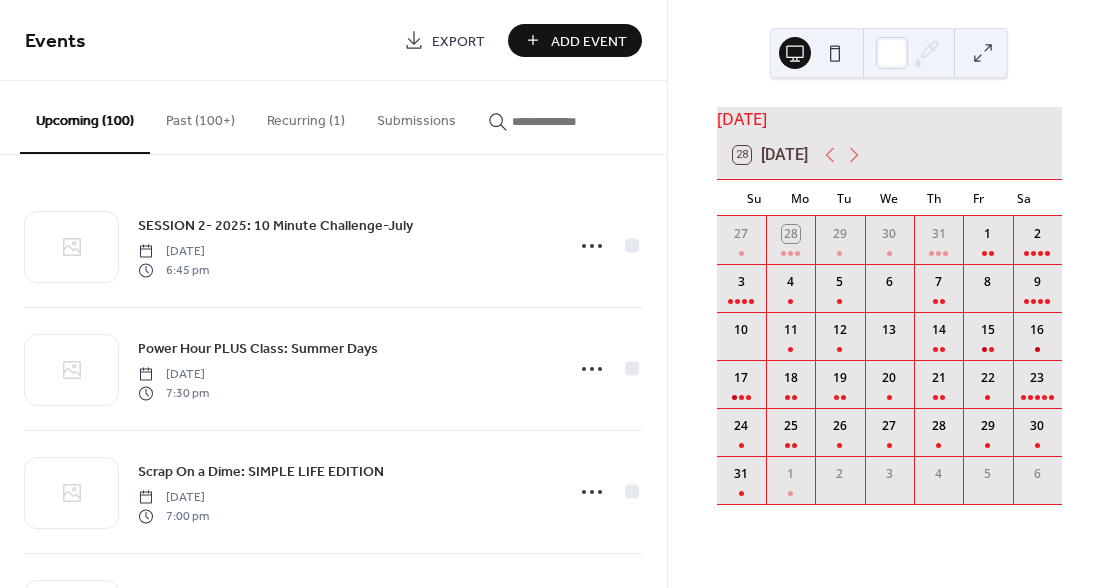 click at bounding box center [572, 121] 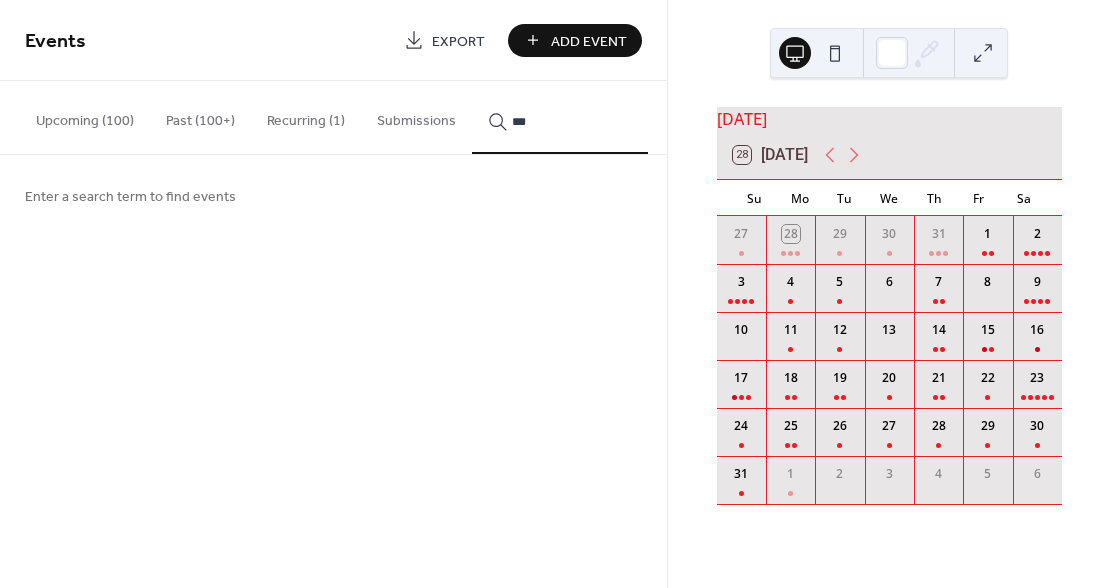 click on "**" at bounding box center (560, 117) 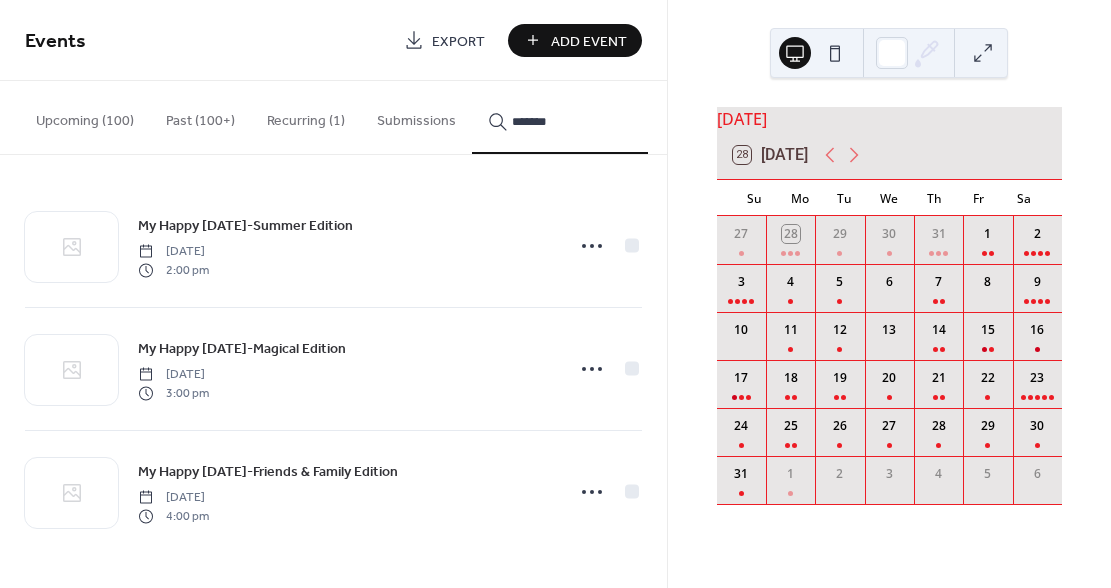 type on "*******" 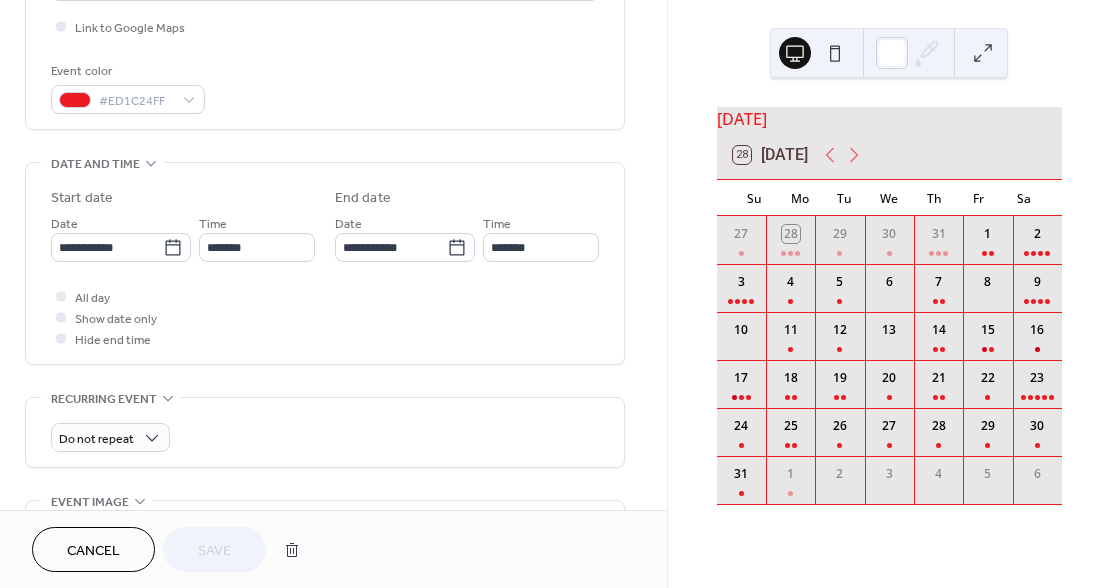 scroll, scrollTop: 507, scrollLeft: 0, axis: vertical 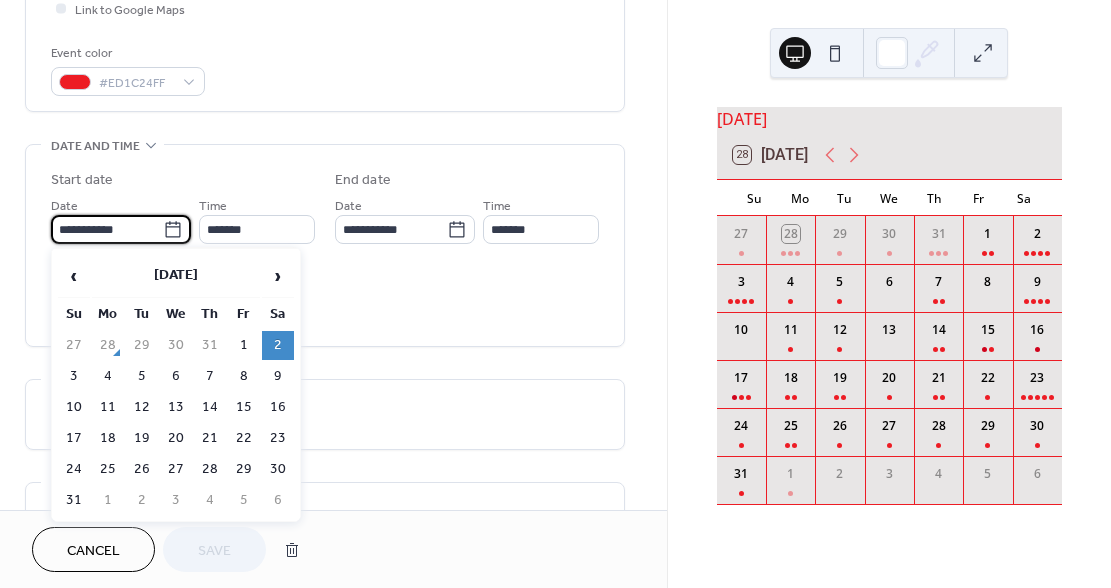 click on "**********" at bounding box center [107, 229] 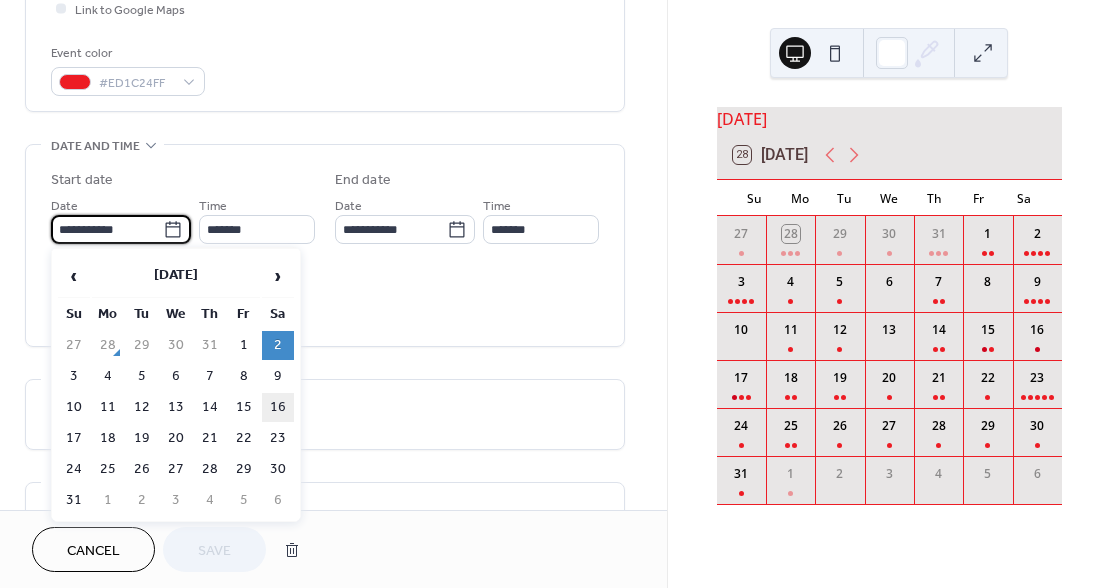 click on "16" at bounding box center (278, 407) 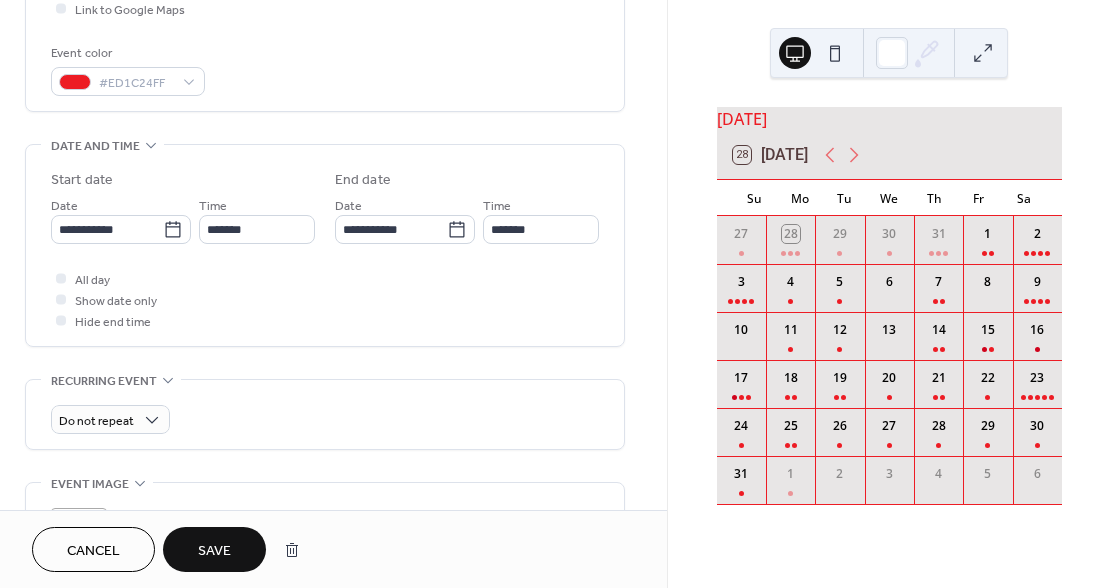 click on "Save" at bounding box center [214, 551] 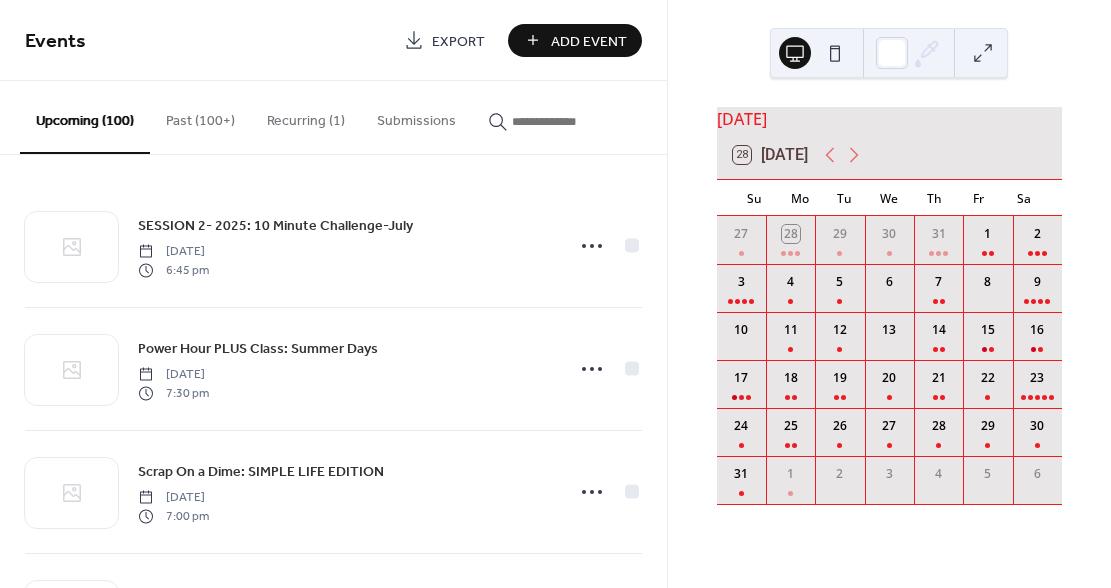 click at bounding box center [572, 121] 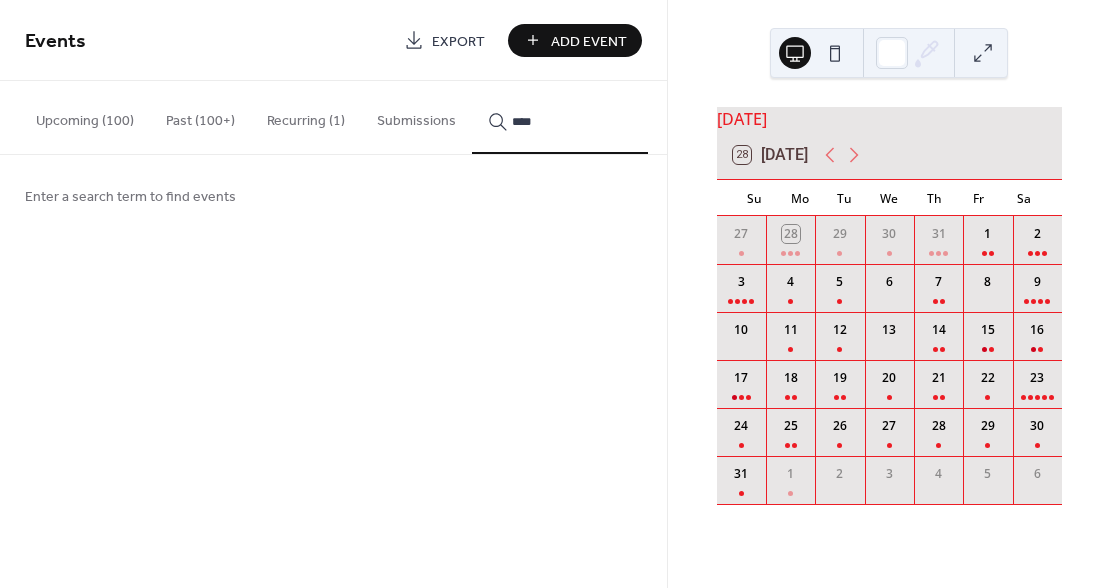 click on "***" at bounding box center [560, 117] 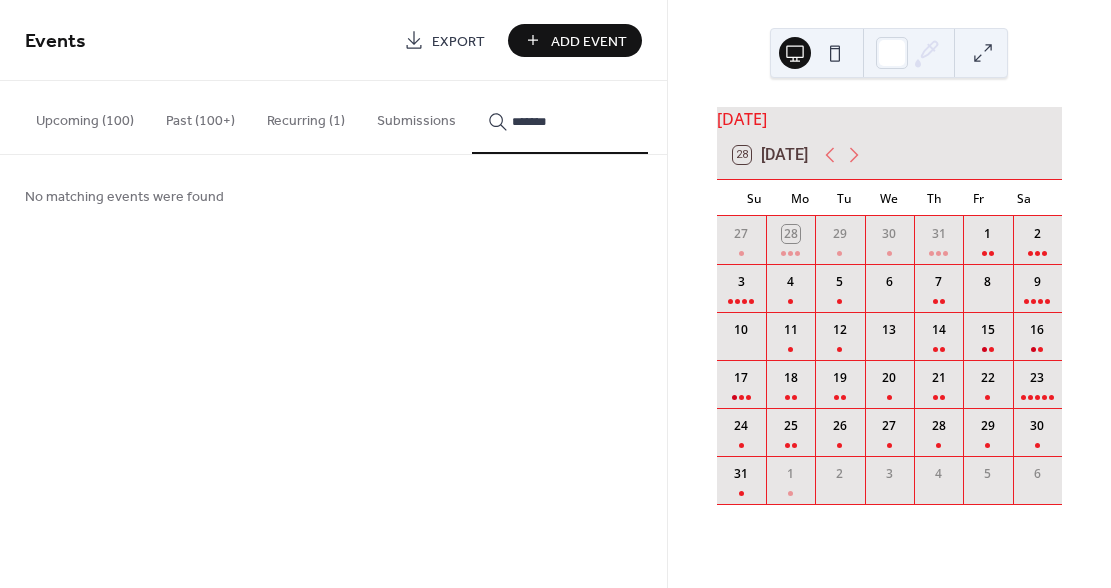 click on "*******" at bounding box center (572, 121) 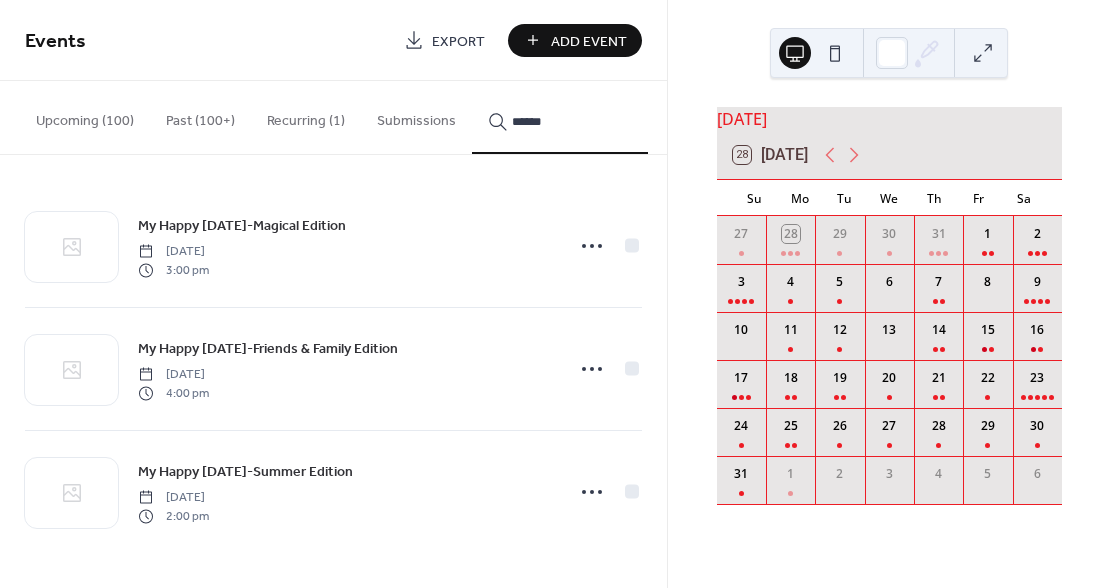type on "******" 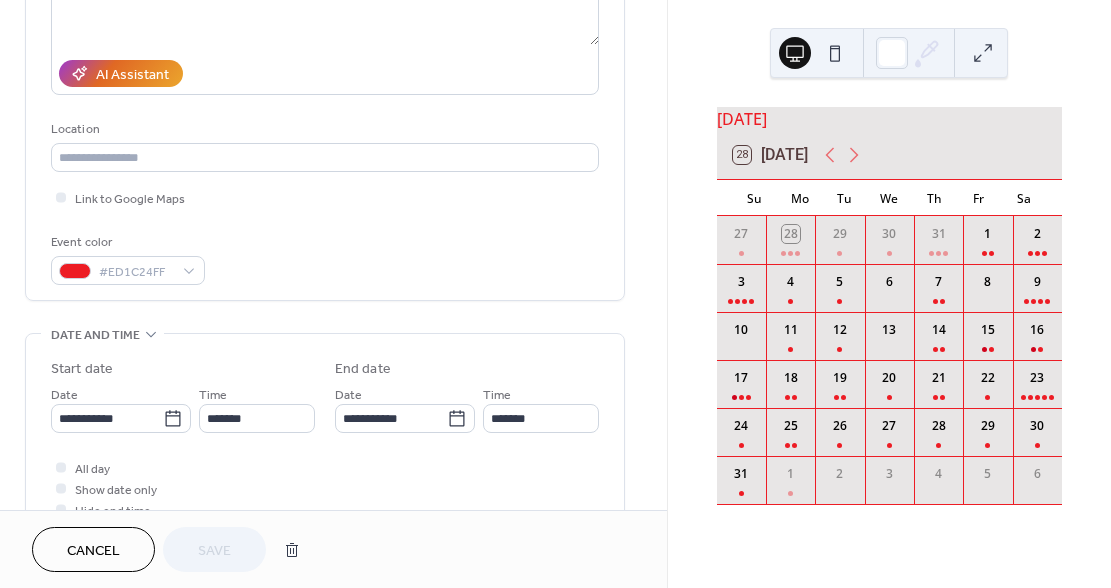 scroll, scrollTop: 324, scrollLeft: 0, axis: vertical 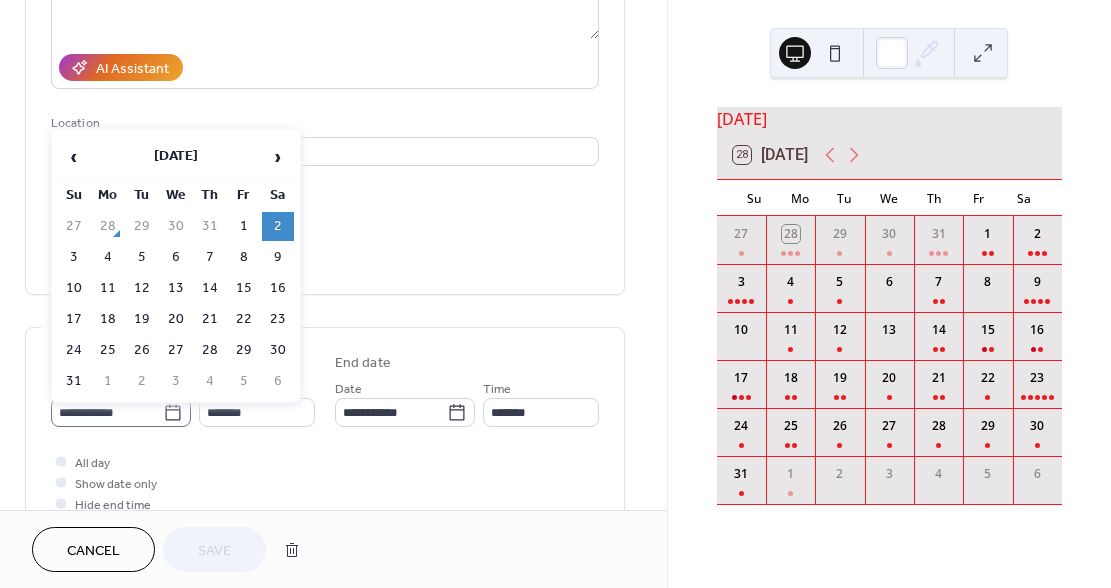click 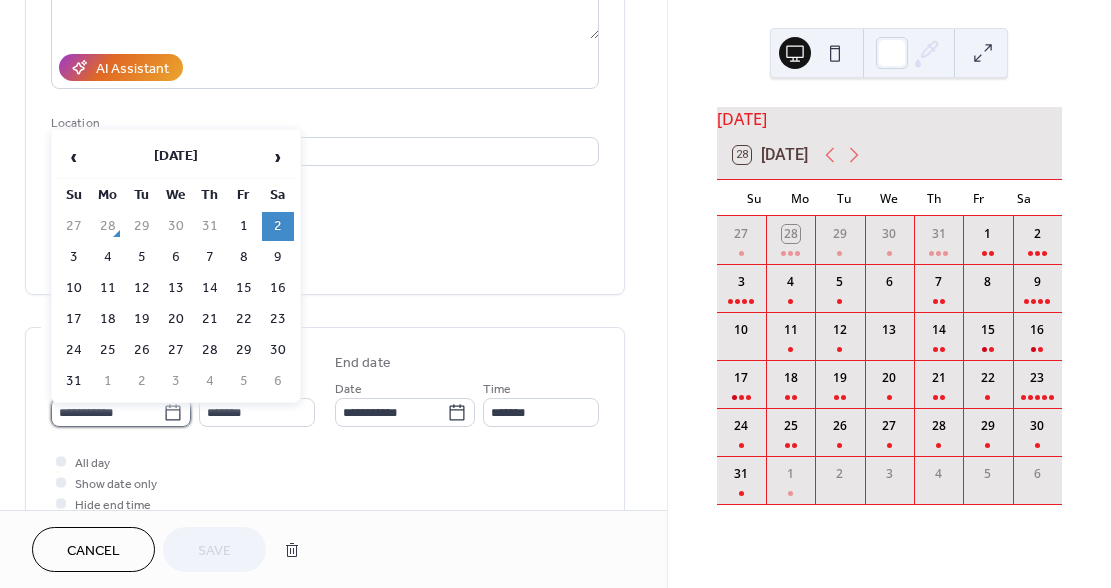 click on "**********" at bounding box center (107, 412) 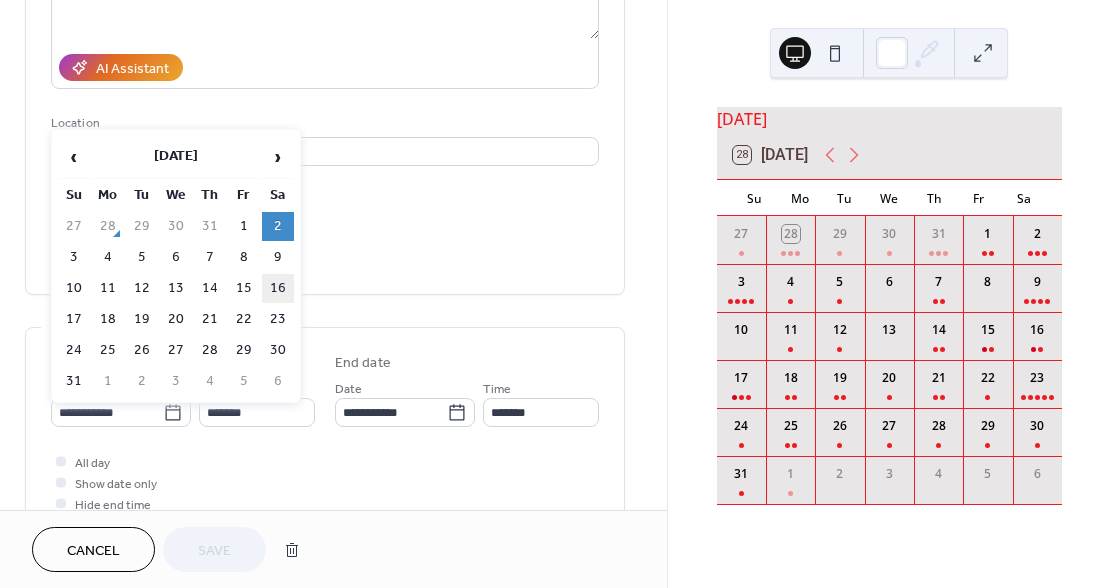 click on "16" at bounding box center [278, 288] 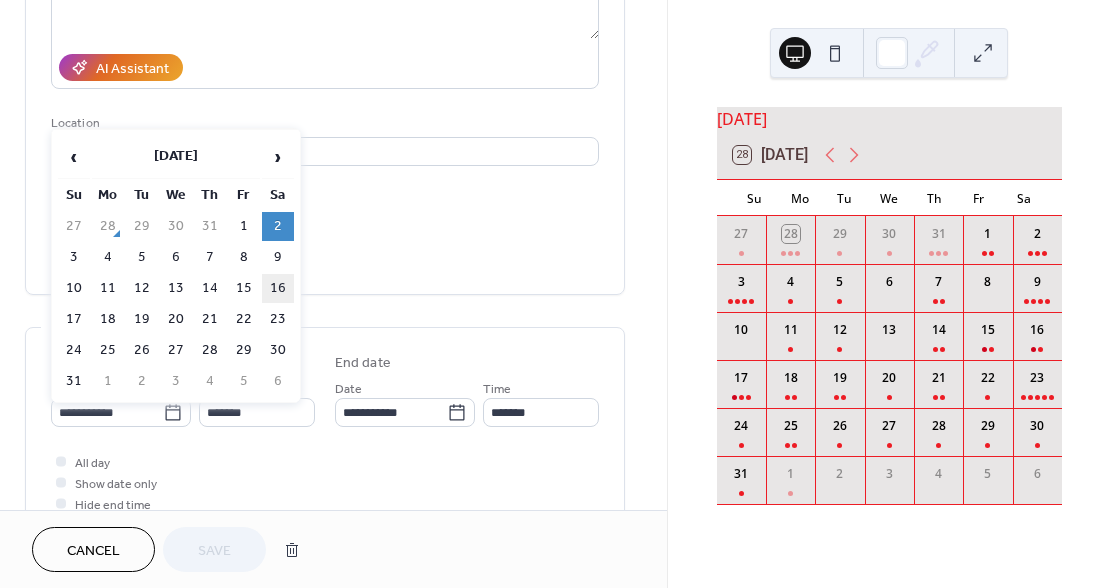 type on "**********" 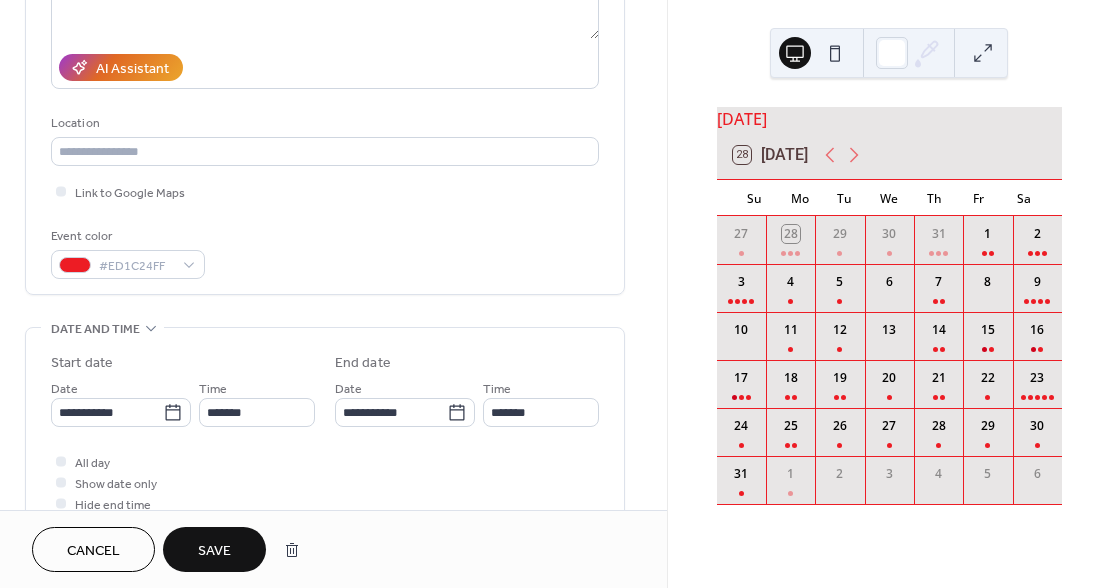click on "Save" at bounding box center (214, 551) 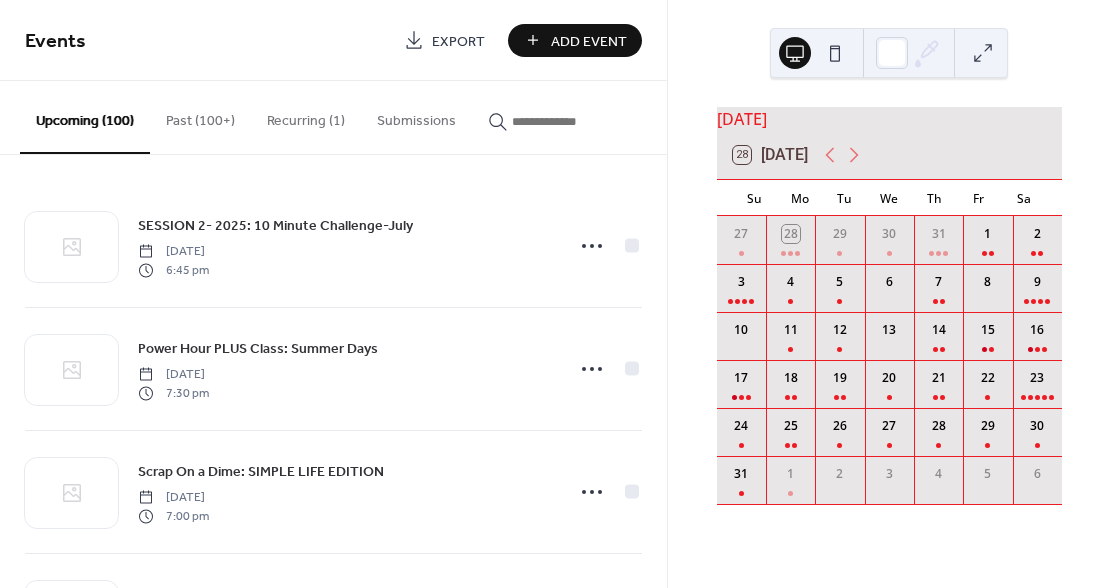 click at bounding box center (572, 121) 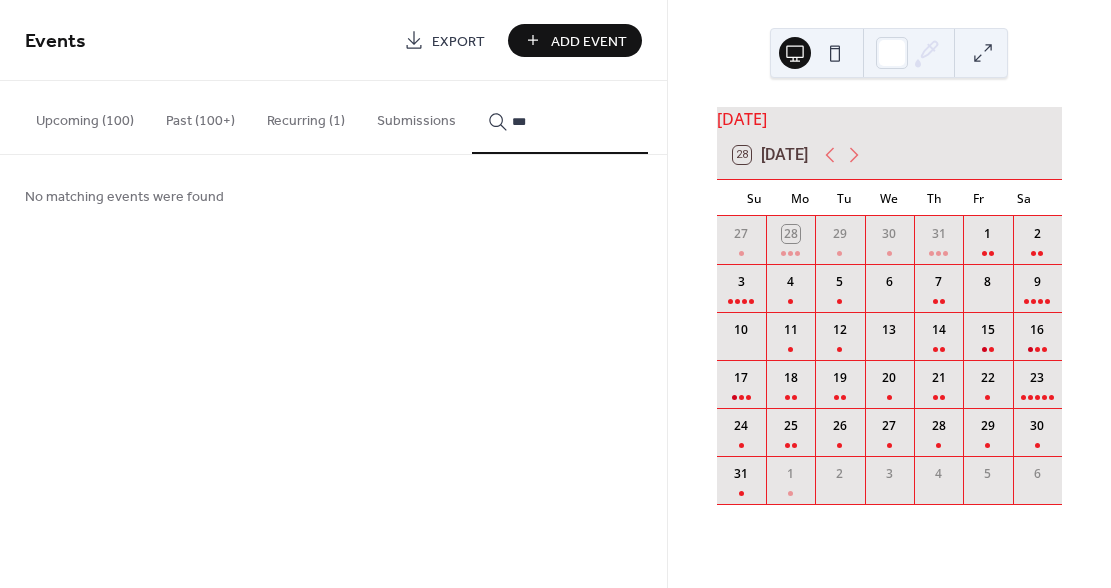 click on "**" at bounding box center [560, 117] 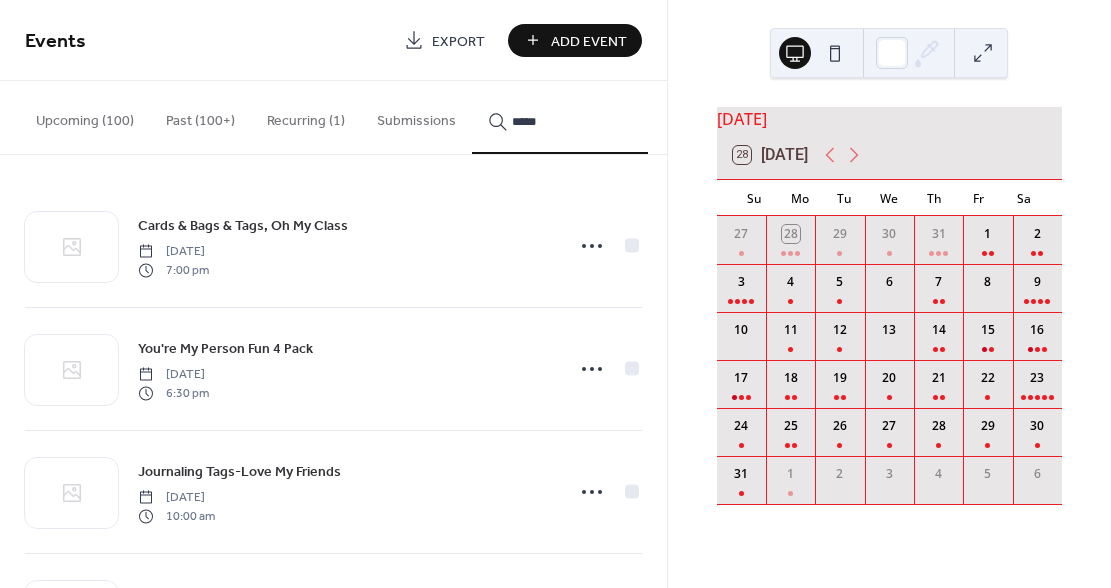 type on "******" 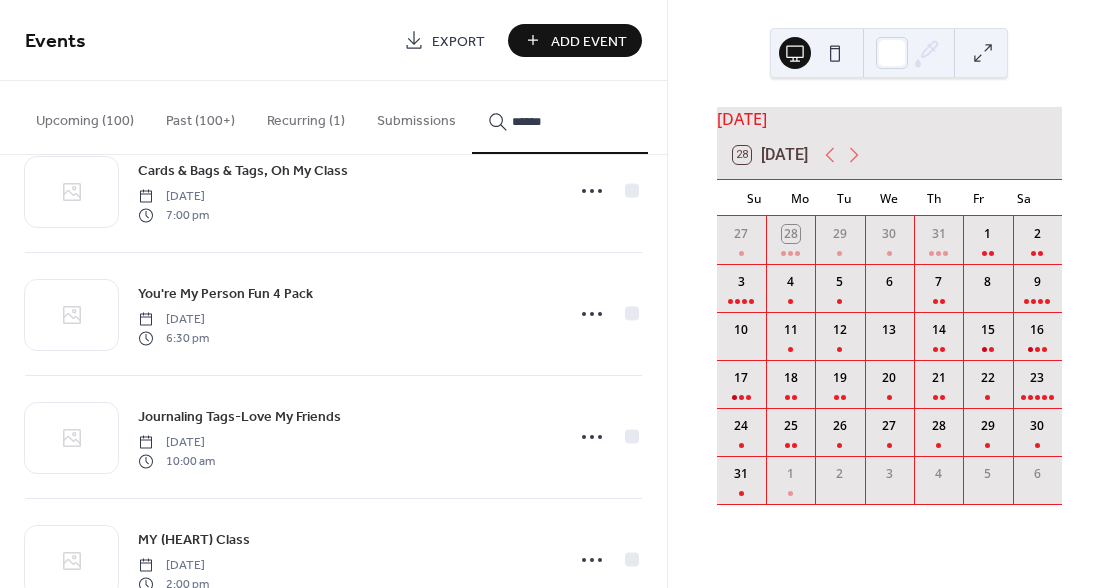 scroll, scrollTop: 0, scrollLeft: 0, axis: both 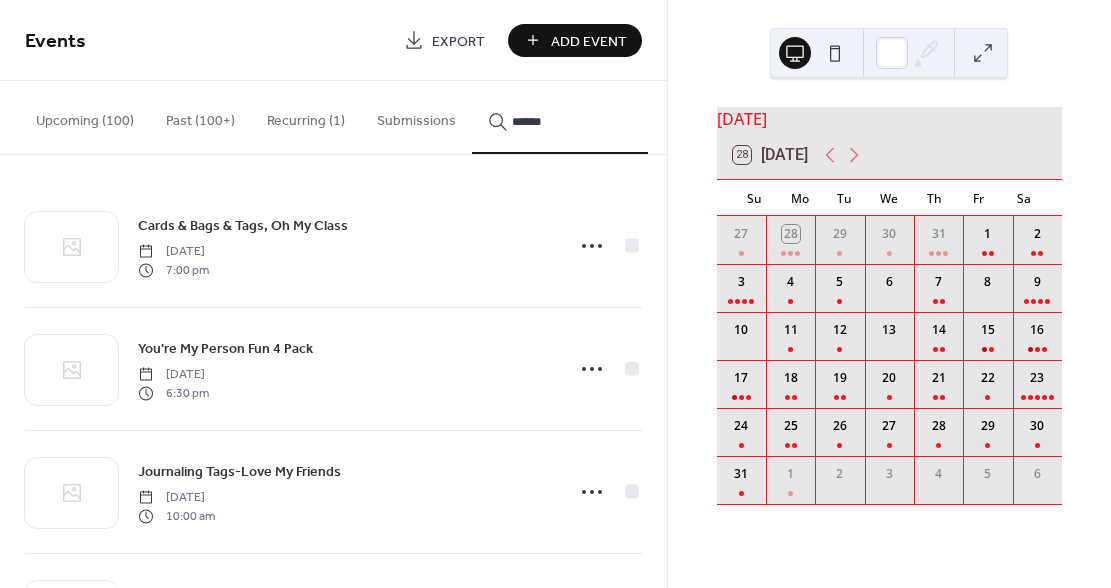 drag, startPoint x: 596, startPoint y: 116, endPoint x: 483, endPoint y: 119, distance: 113.03982 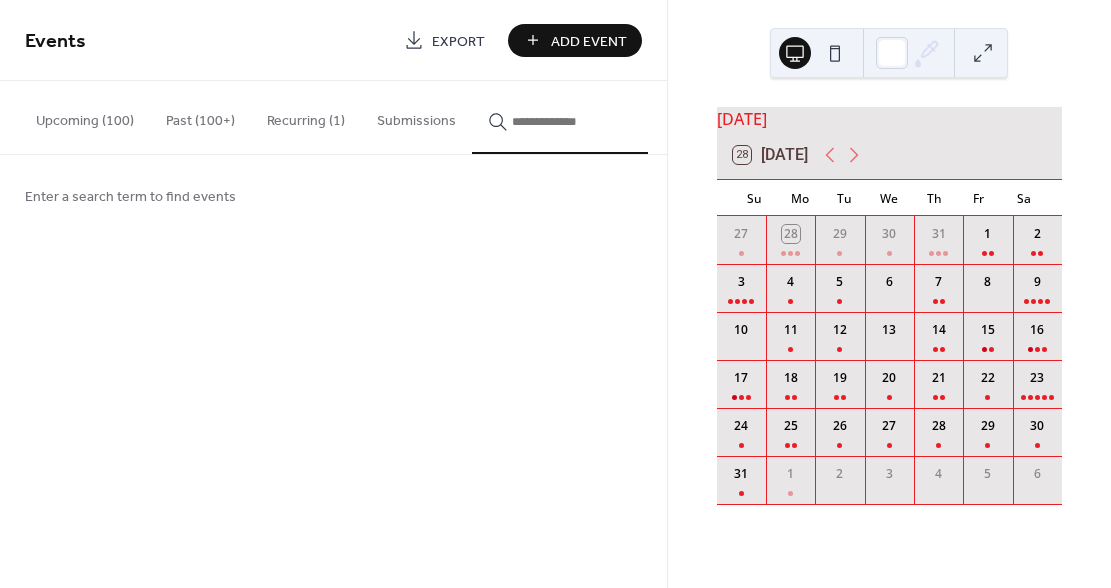 click on "Upcoming (100)" at bounding box center [85, 116] 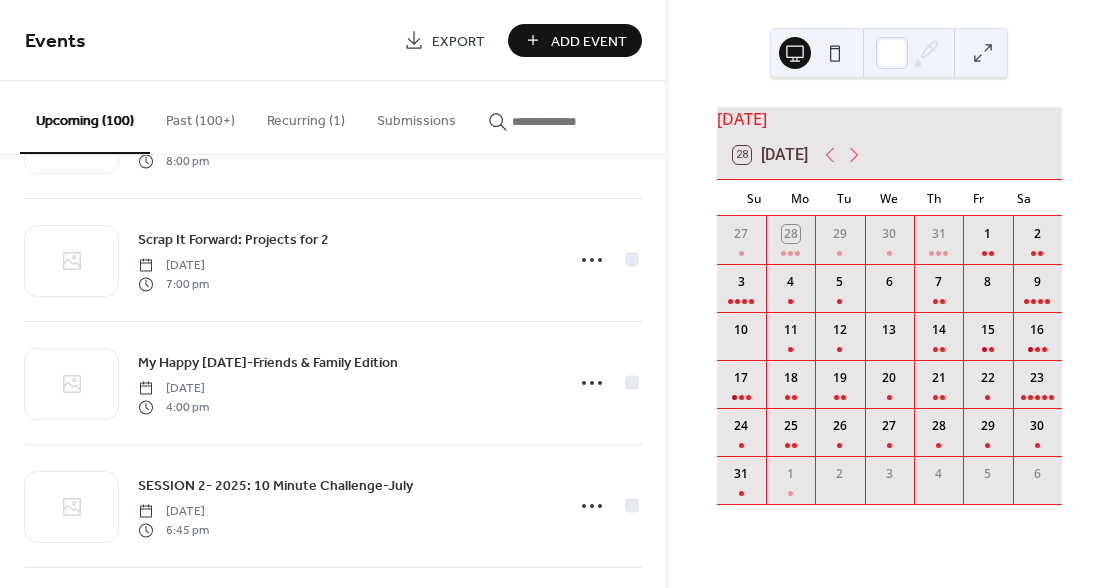 scroll, scrollTop: 486, scrollLeft: 0, axis: vertical 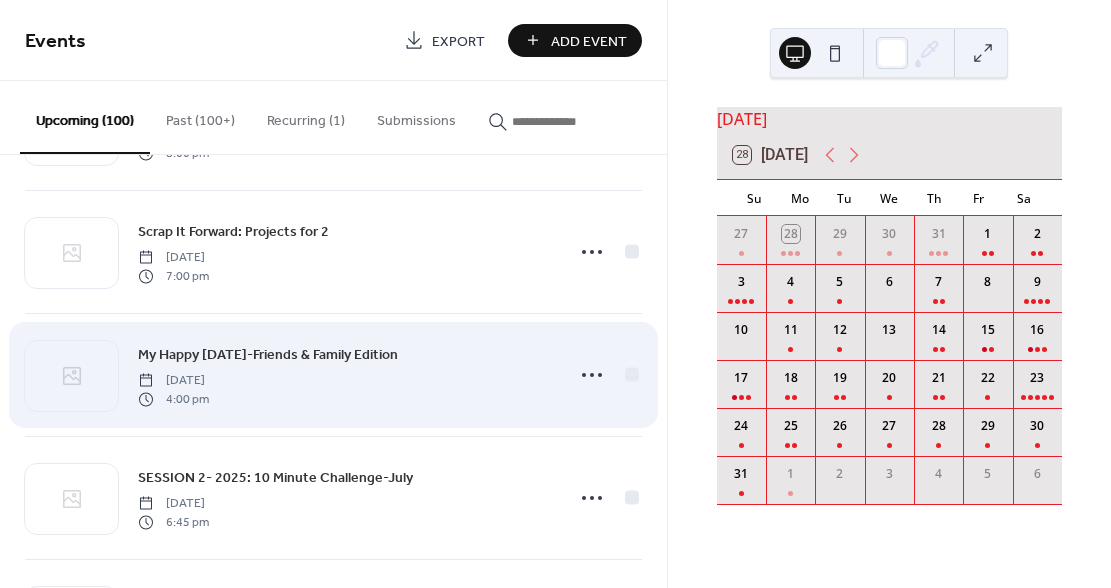 drag, startPoint x: 290, startPoint y: 376, endPoint x: 289, endPoint y: 349, distance: 27.018513 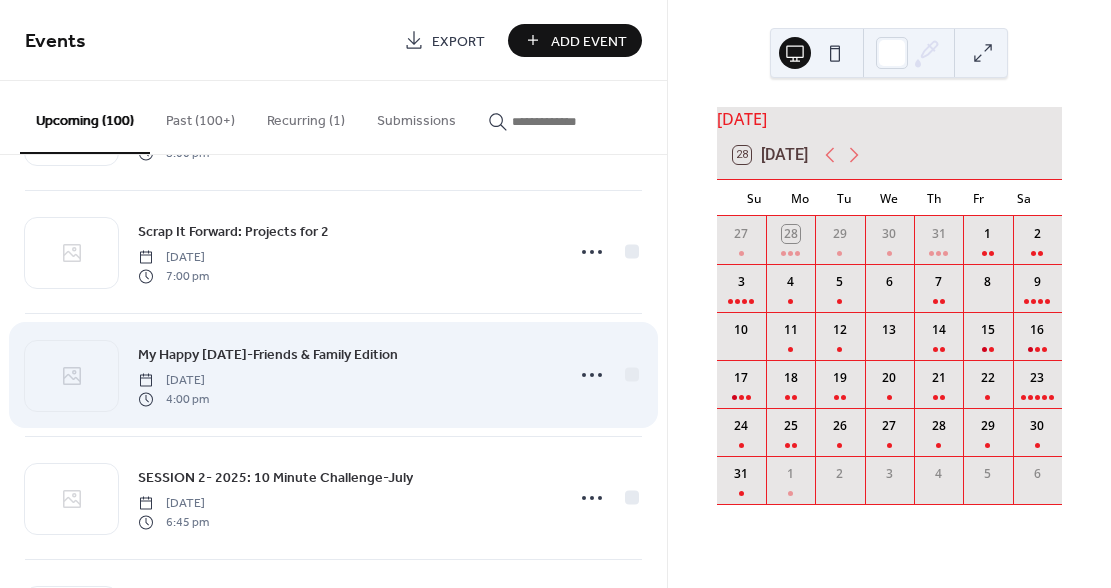 click on "My Happy [DATE]-Friends & Family Edition" at bounding box center (268, 355) 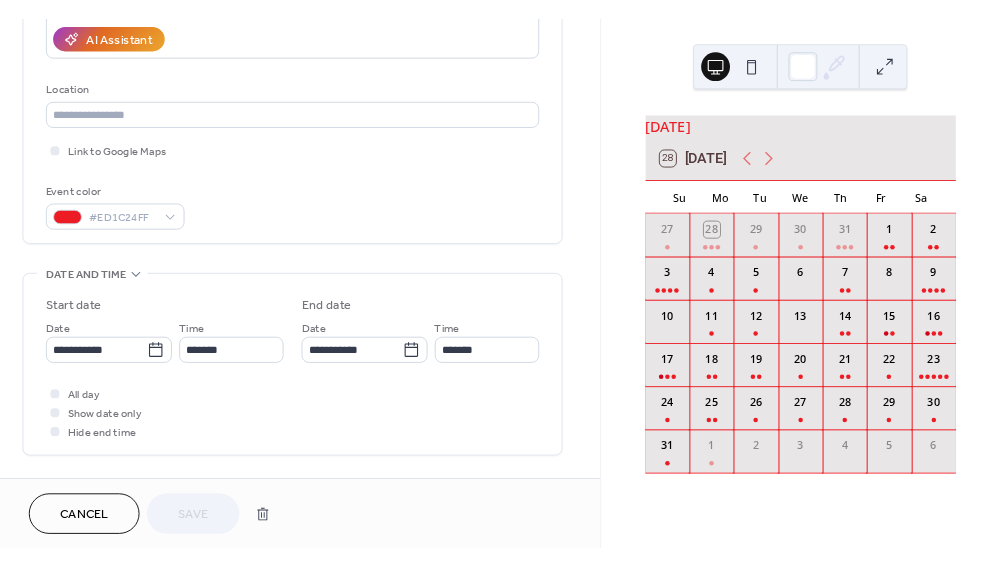 scroll, scrollTop: 376, scrollLeft: 0, axis: vertical 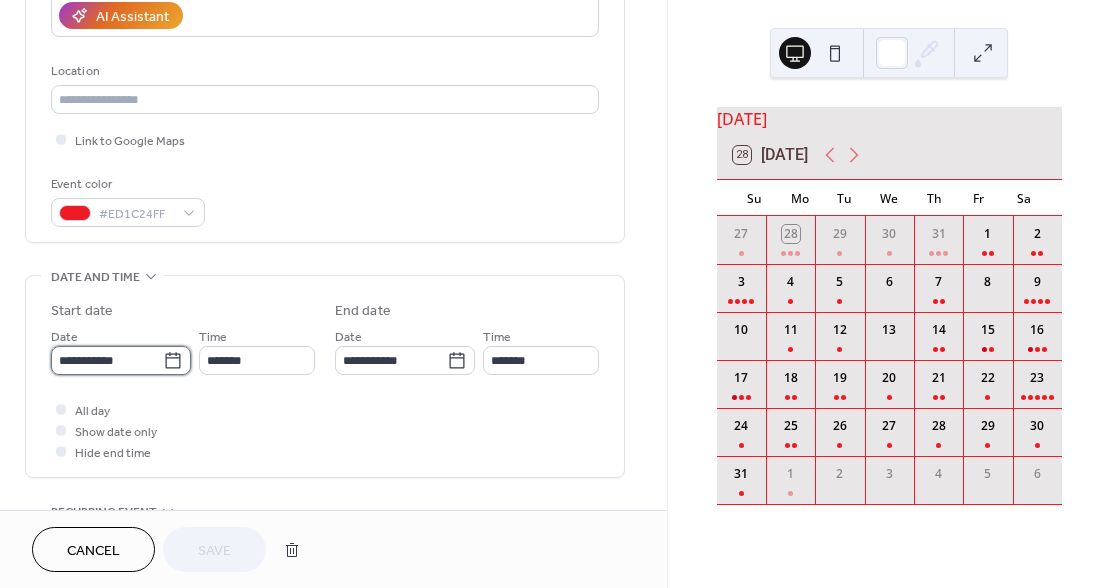 click on "**********" at bounding box center [107, 360] 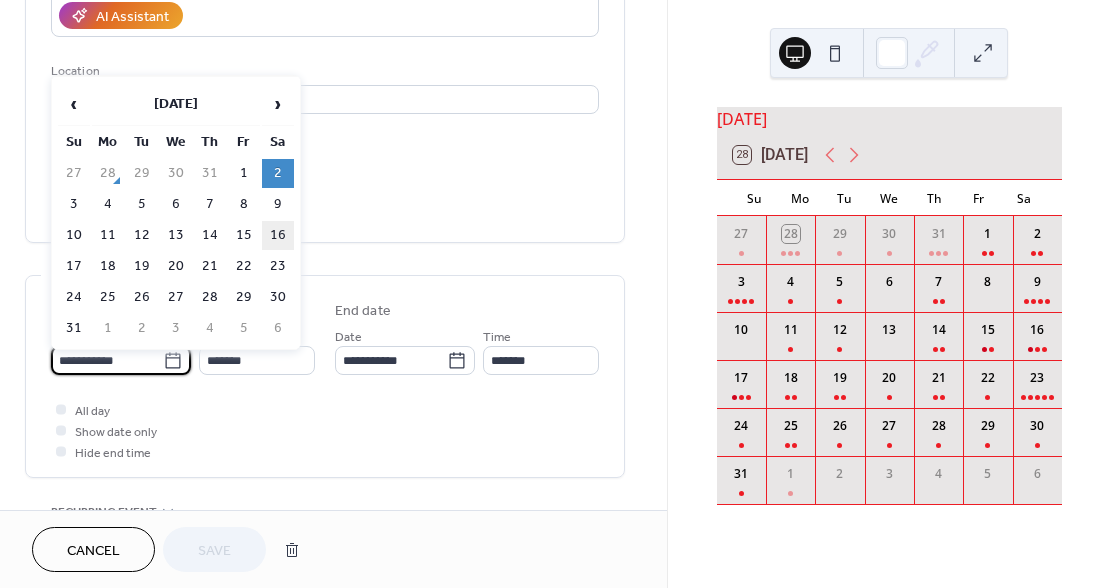 click on "16" at bounding box center (278, 235) 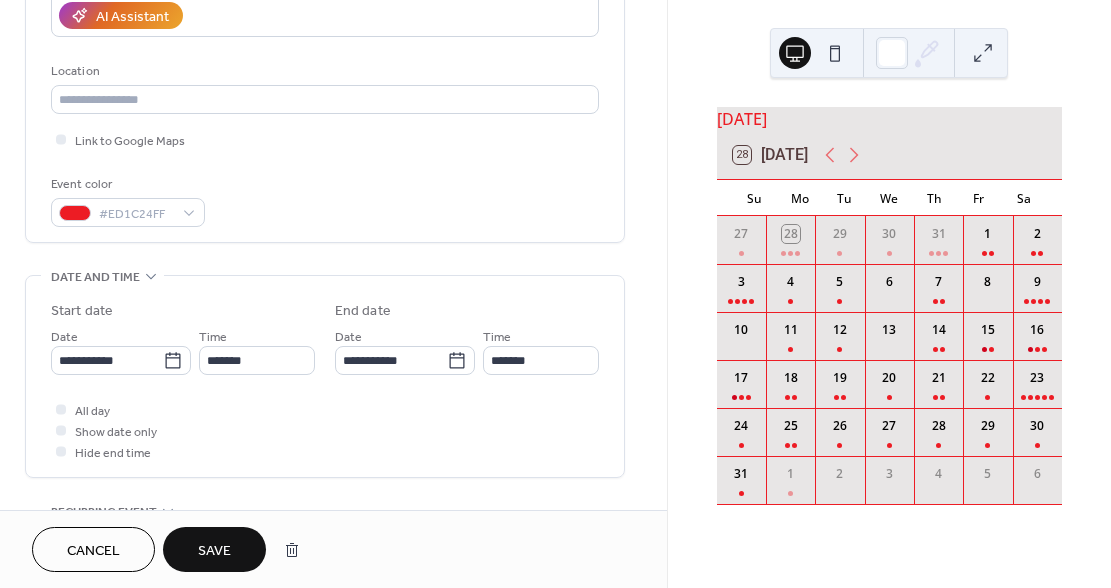 click on "Save" at bounding box center [214, 551] 